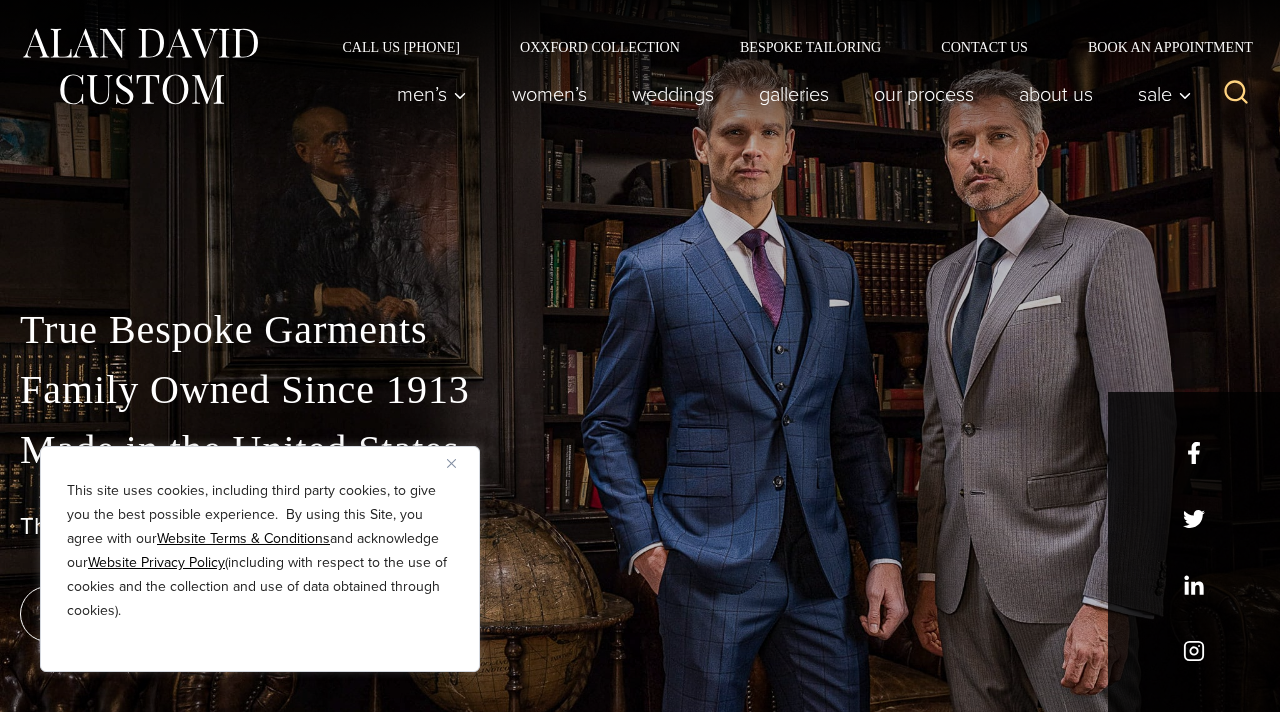 scroll, scrollTop: 0, scrollLeft: 0, axis: both 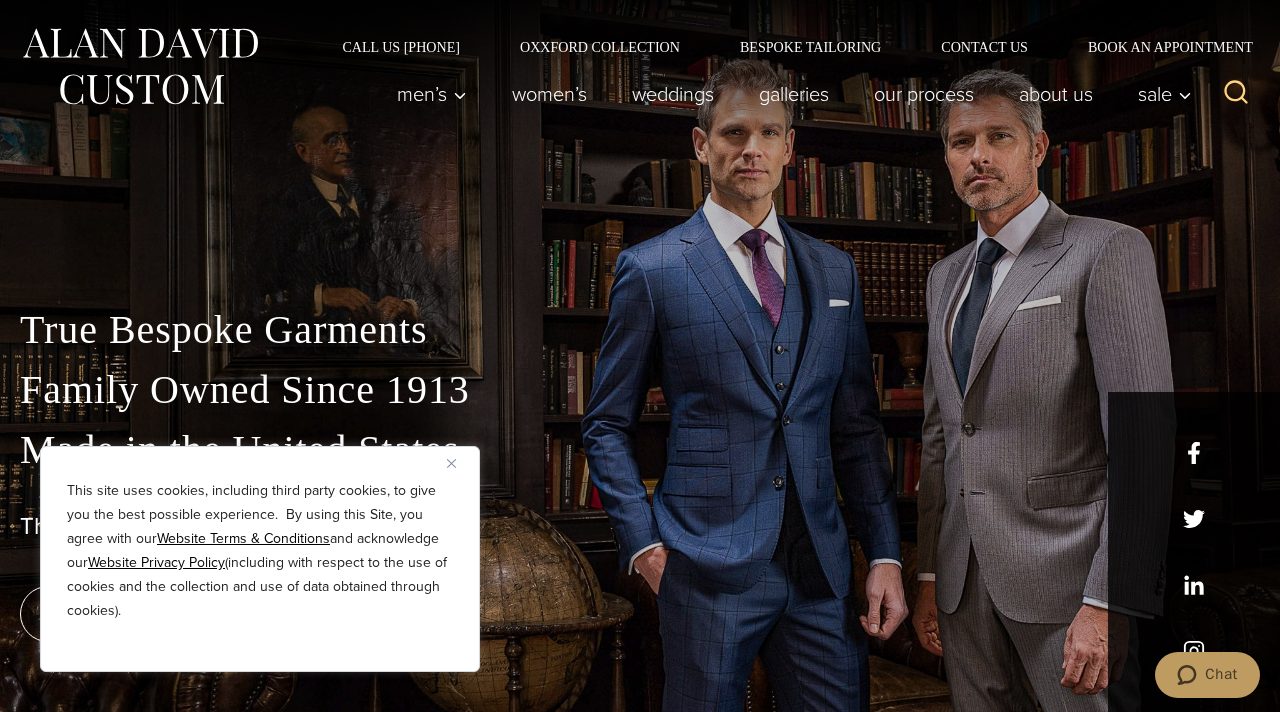 click on "True Bespoke Garments Family Owned Since 1913 Made in the United States
The Best Custom Suits NYC Has to Offer
book an appointment" at bounding box center (640, 456) 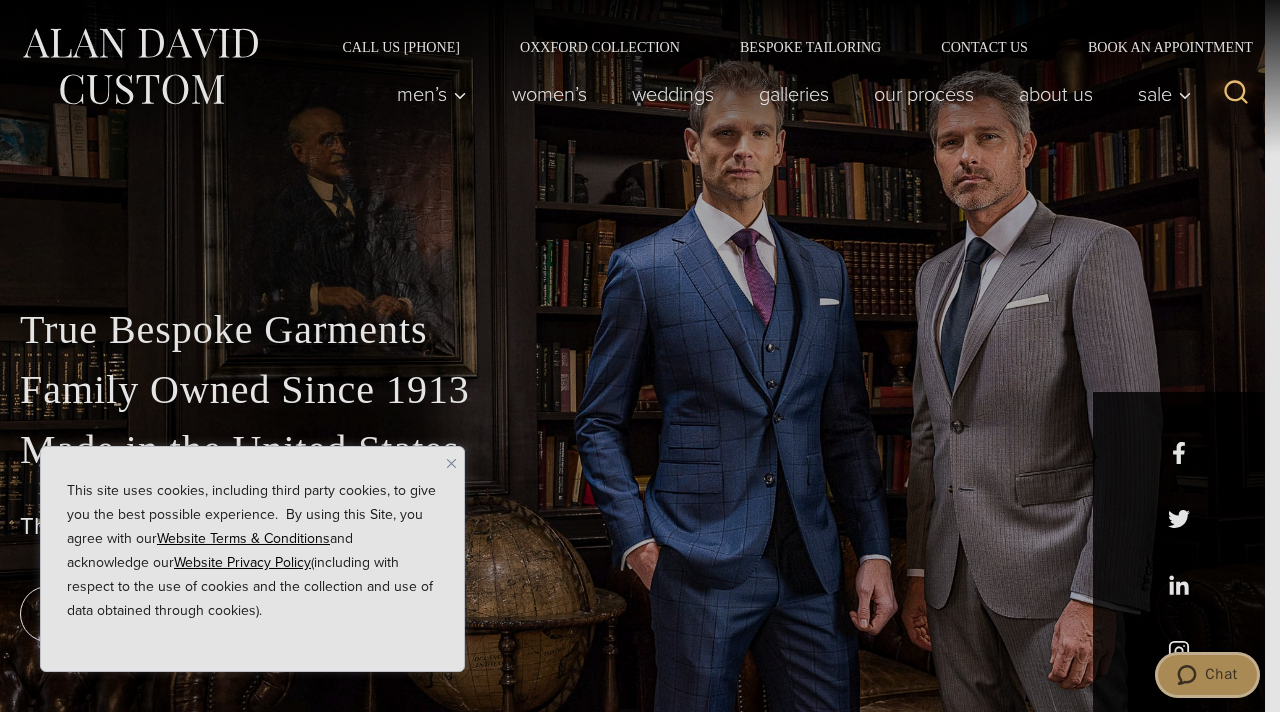 click at bounding box center [1191, 675] 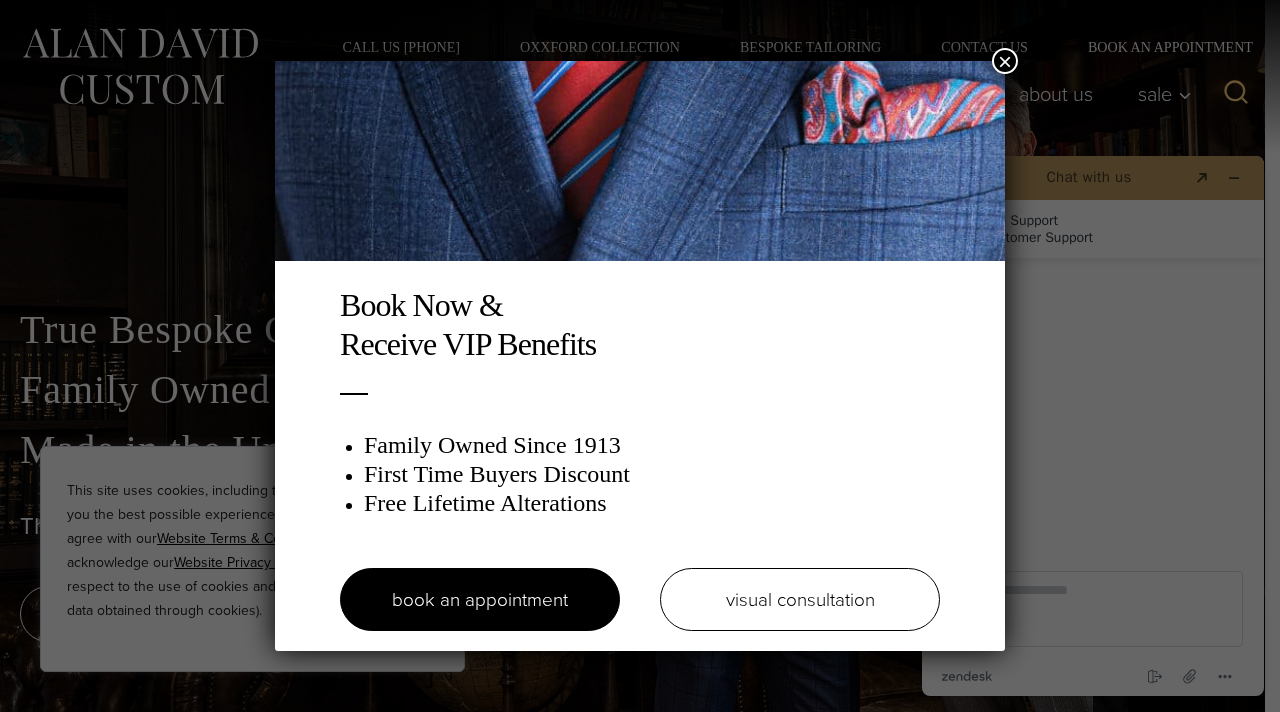 scroll, scrollTop: 0, scrollLeft: 0, axis: both 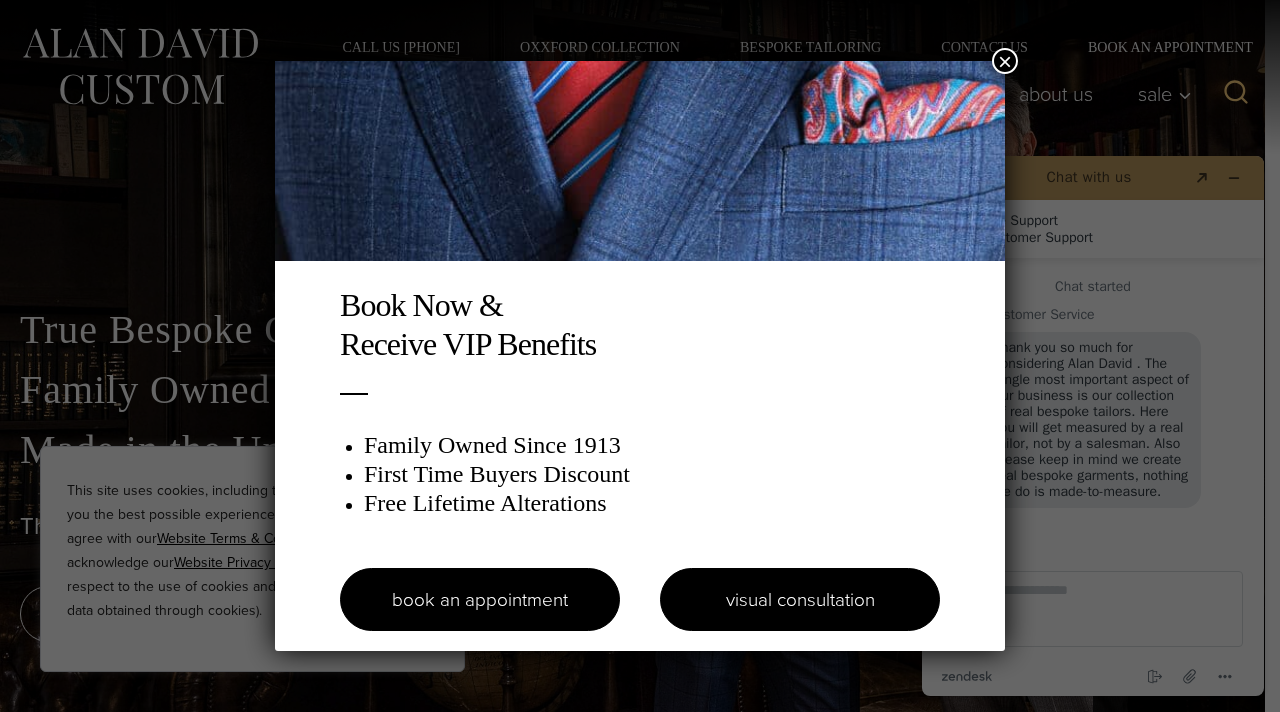click on "visual consultation" at bounding box center (800, 599) 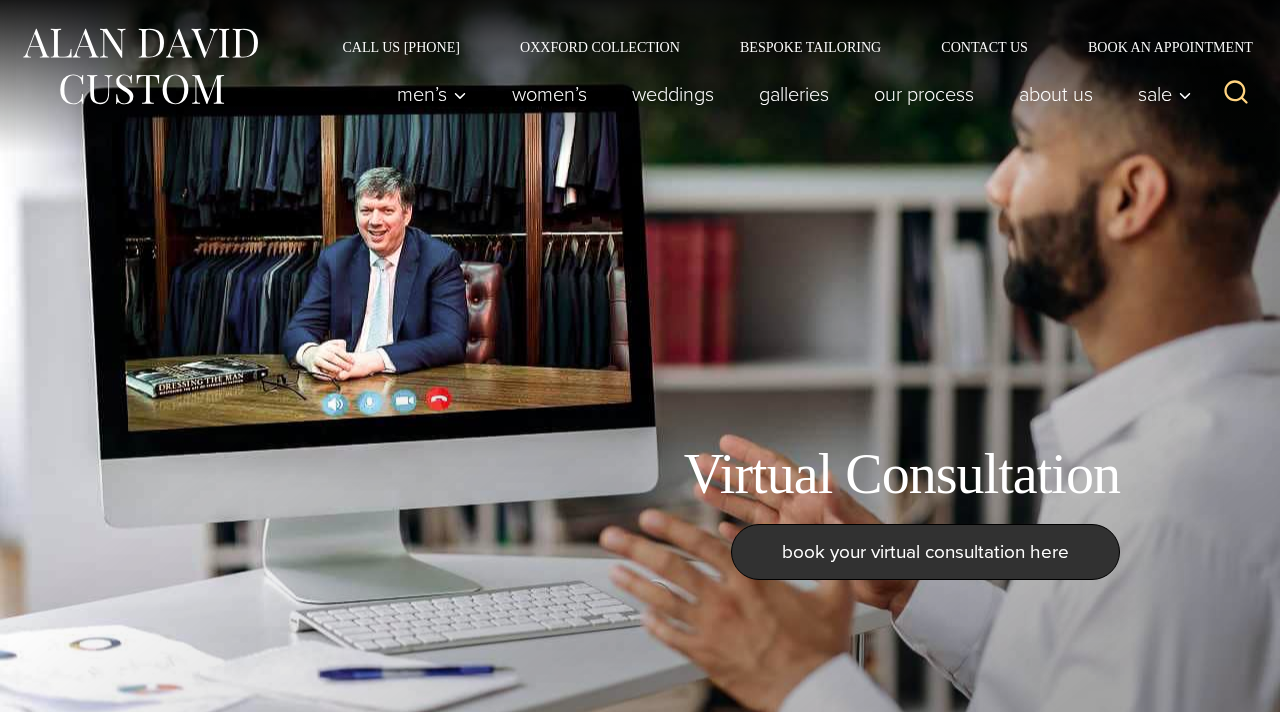 scroll, scrollTop: 0, scrollLeft: 0, axis: both 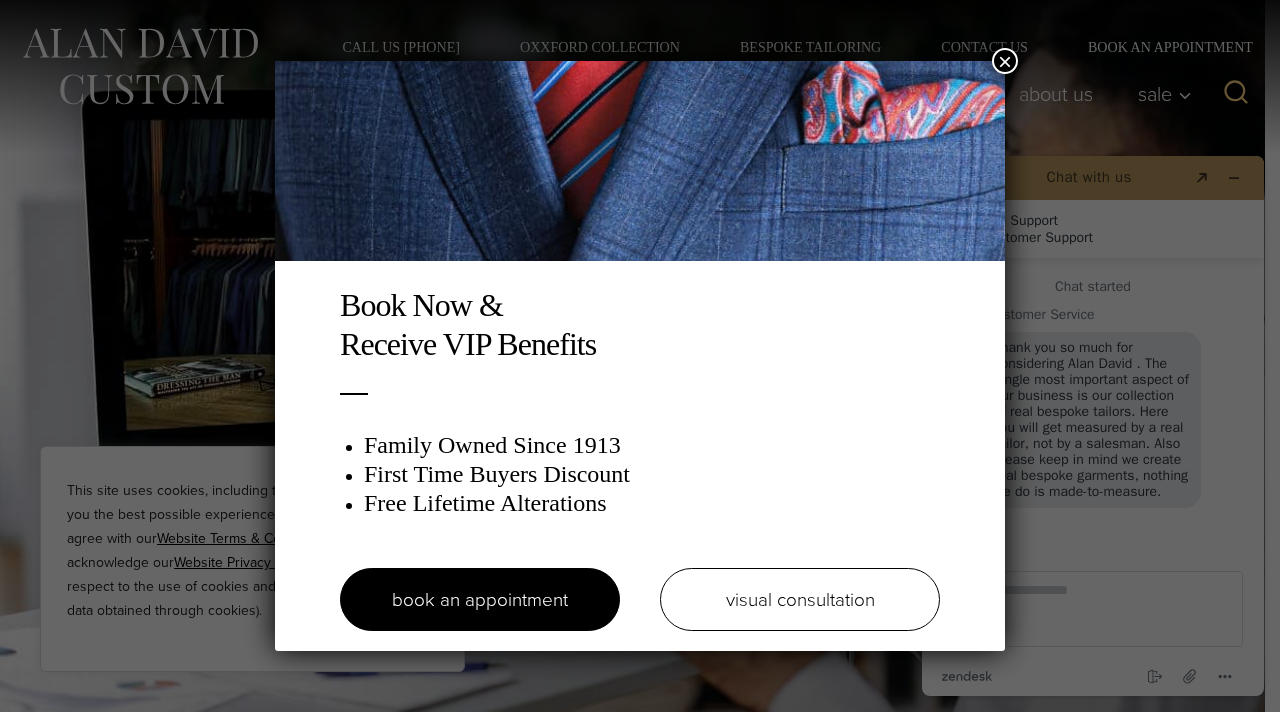 click on "Book Now &
Receive VIP Benefits
Family Owned Since 1913
First Time Buyers Discount
Free Lifetime Alterations
book an appointment
visual consultation
×" at bounding box center (640, 356) 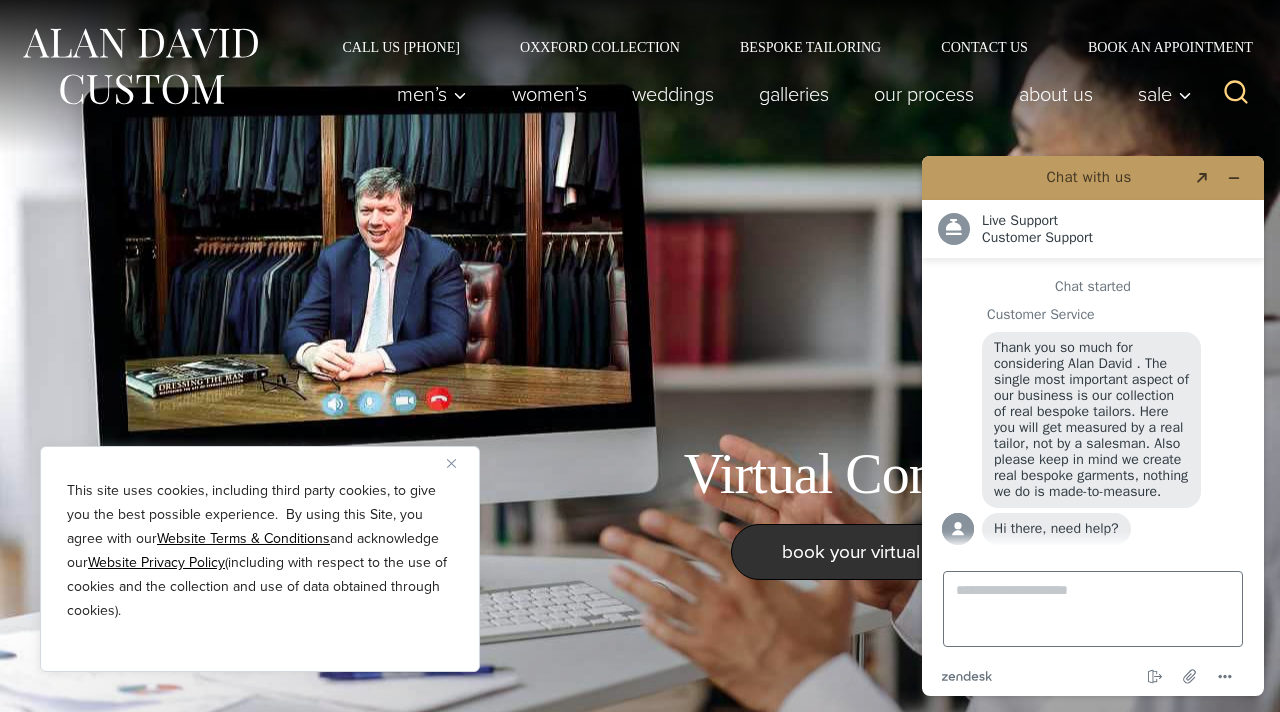 scroll, scrollTop: 20, scrollLeft: 0, axis: vertical 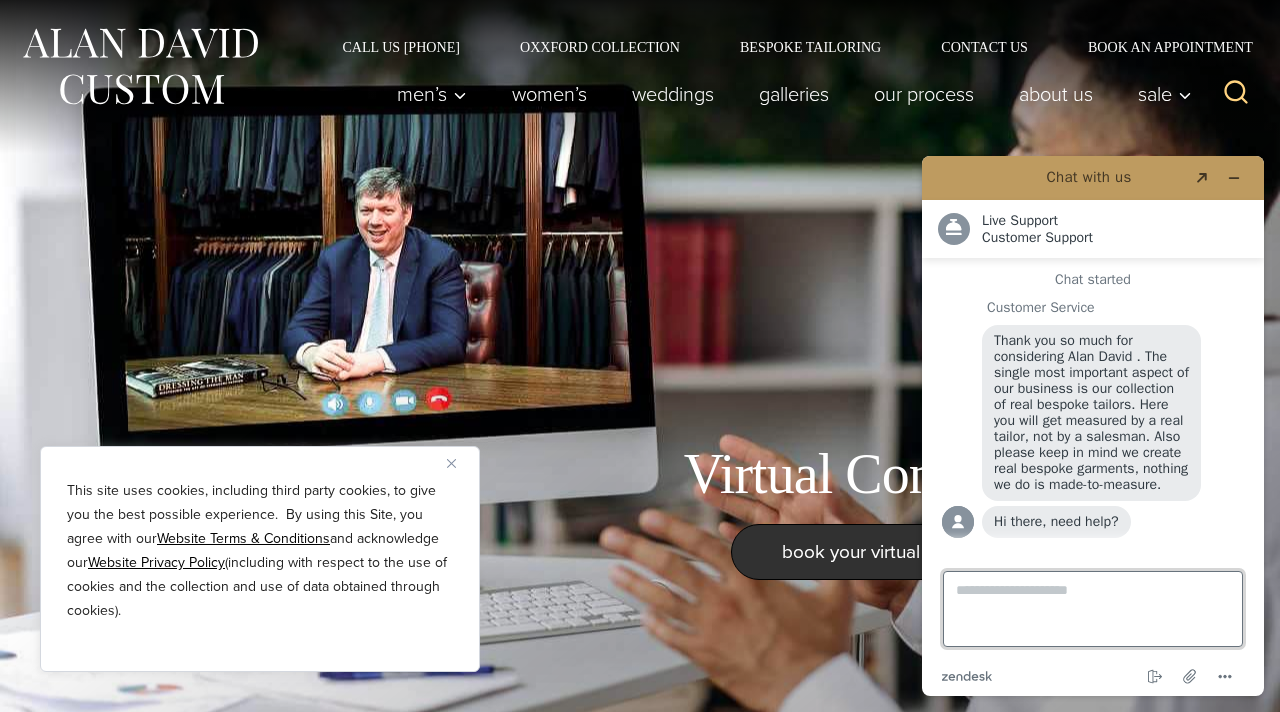 click on "Type a message here..." at bounding box center (1093, 609) 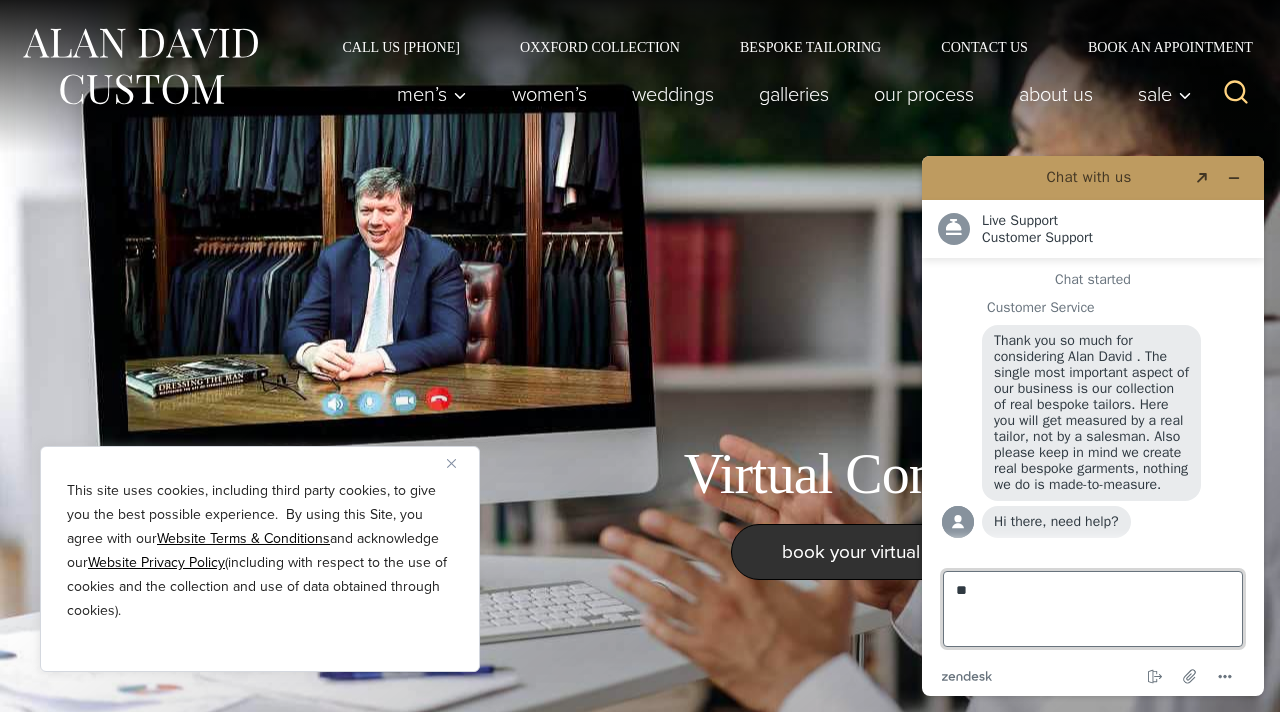 type on "***" 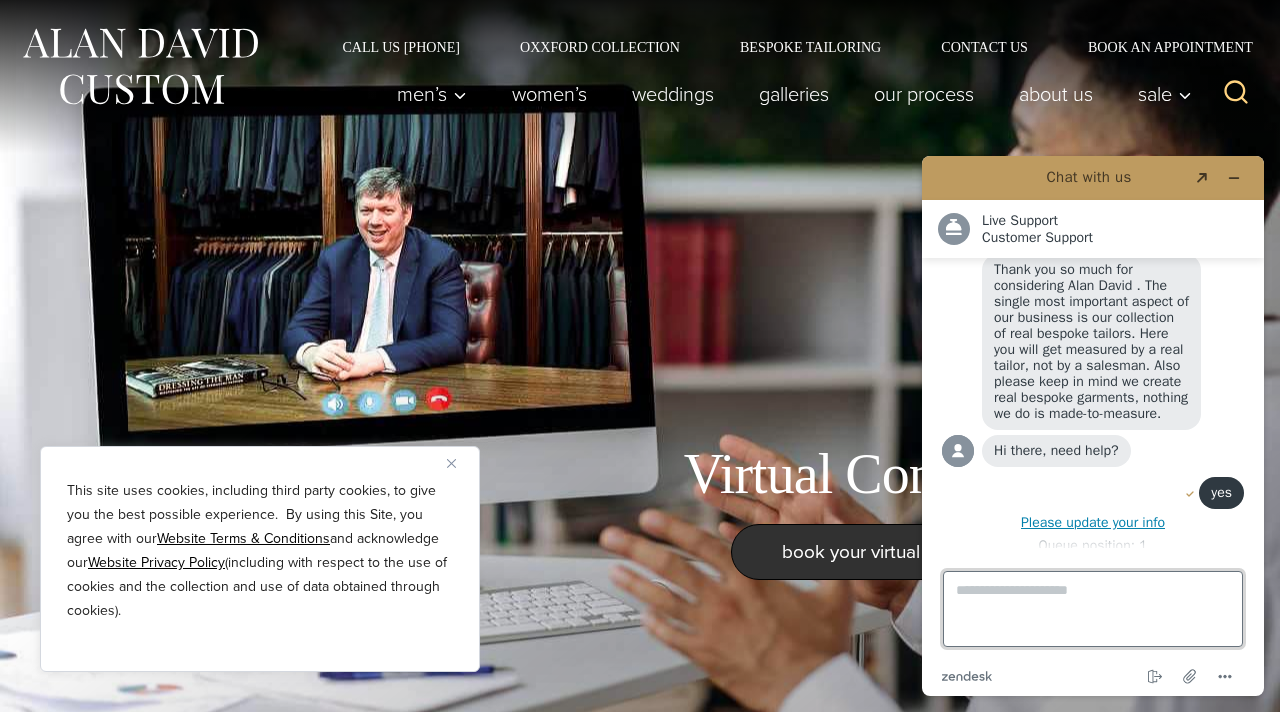scroll, scrollTop: 105, scrollLeft: 0, axis: vertical 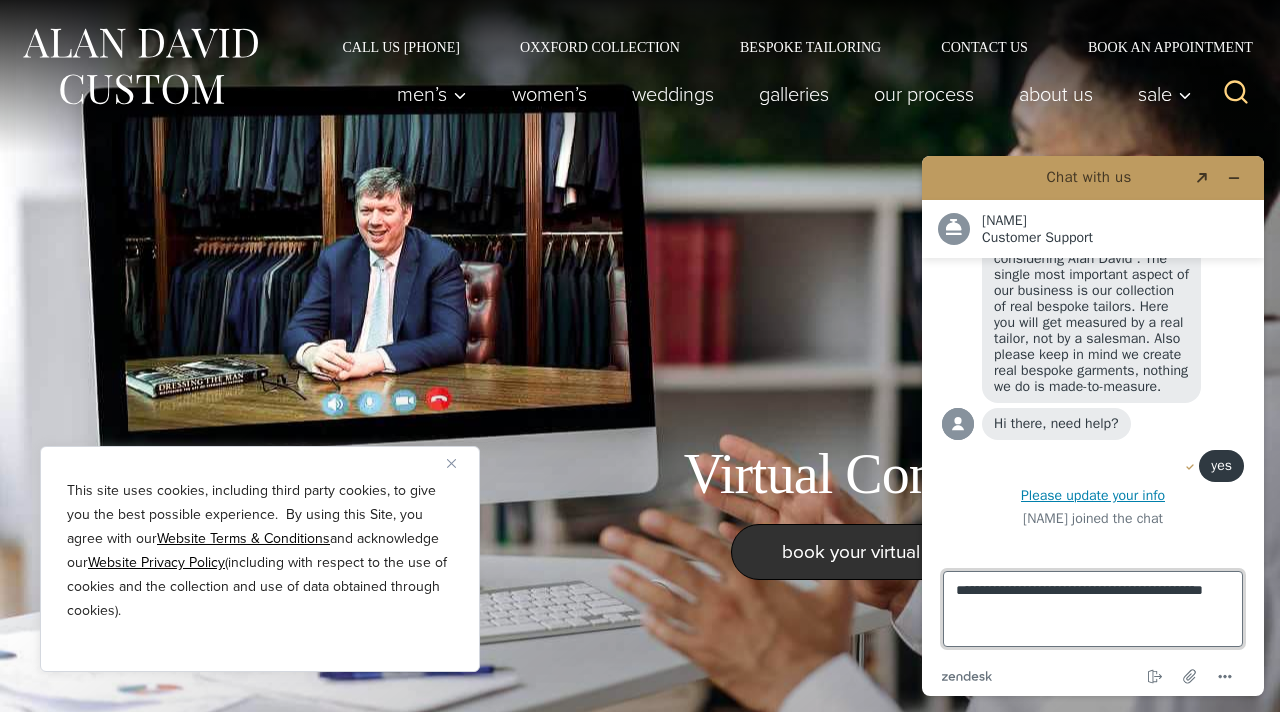 type on "**********" 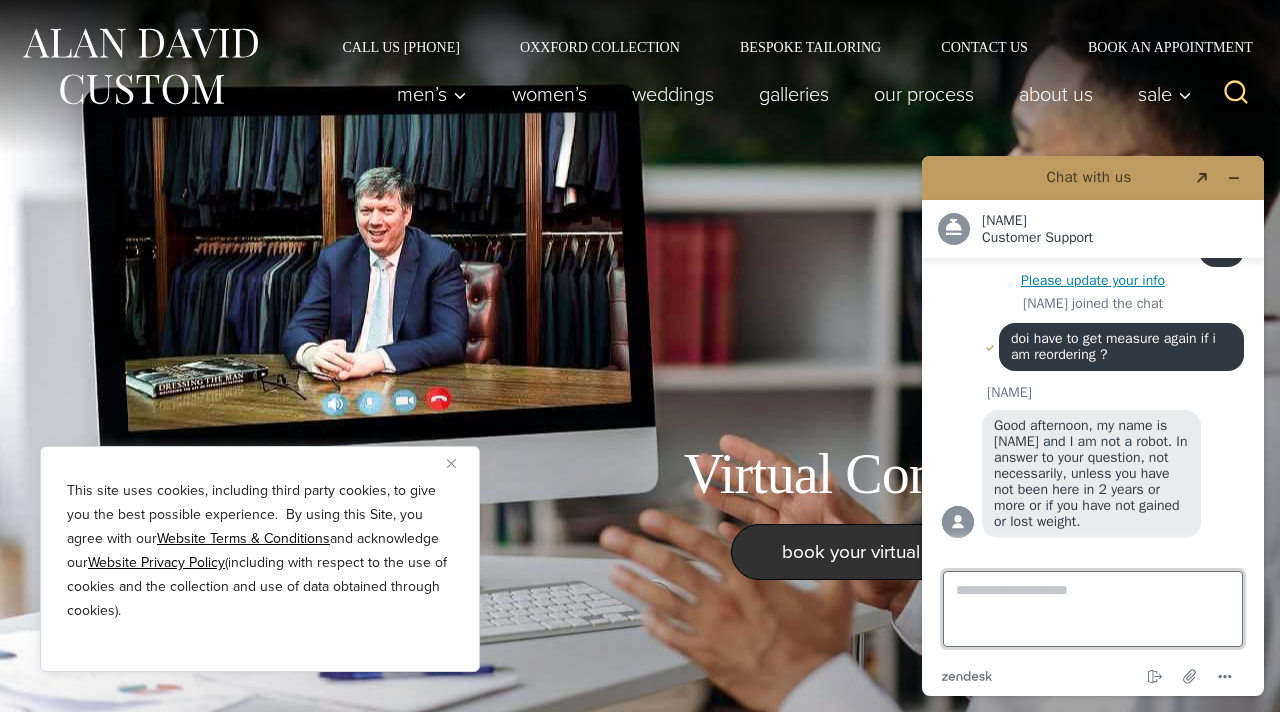 scroll, scrollTop: 328, scrollLeft: 0, axis: vertical 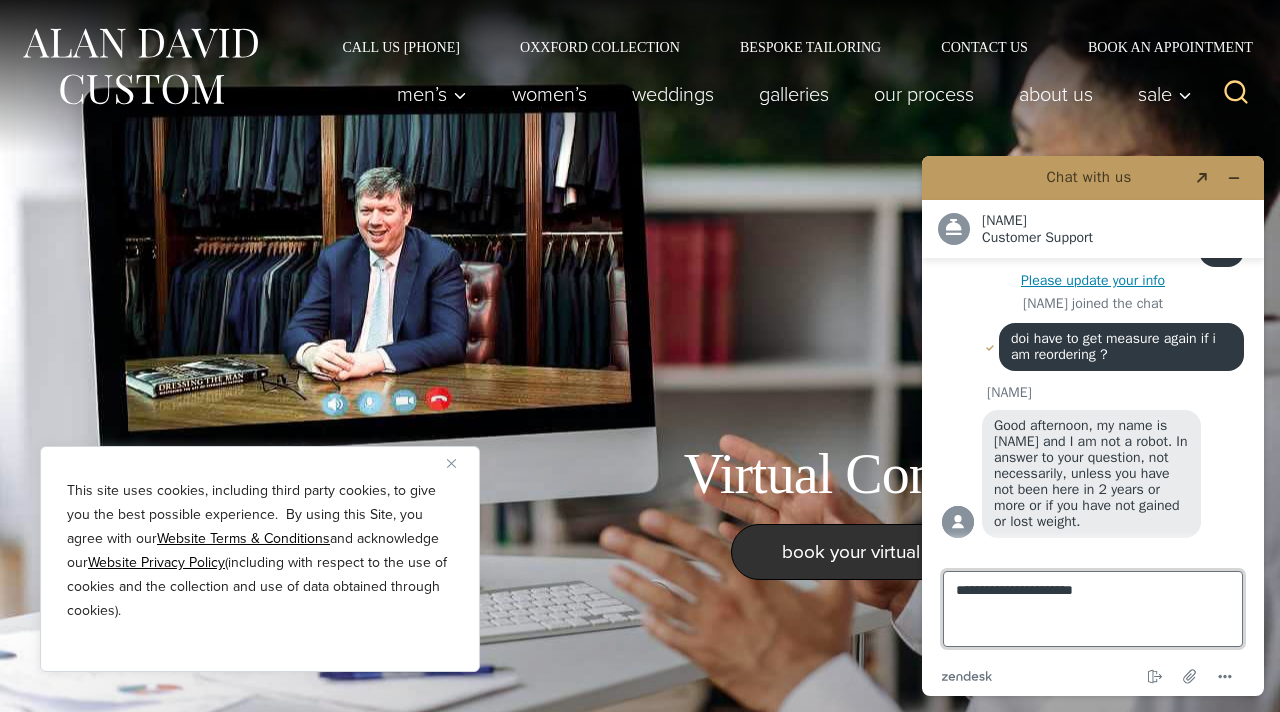 type on "**********" 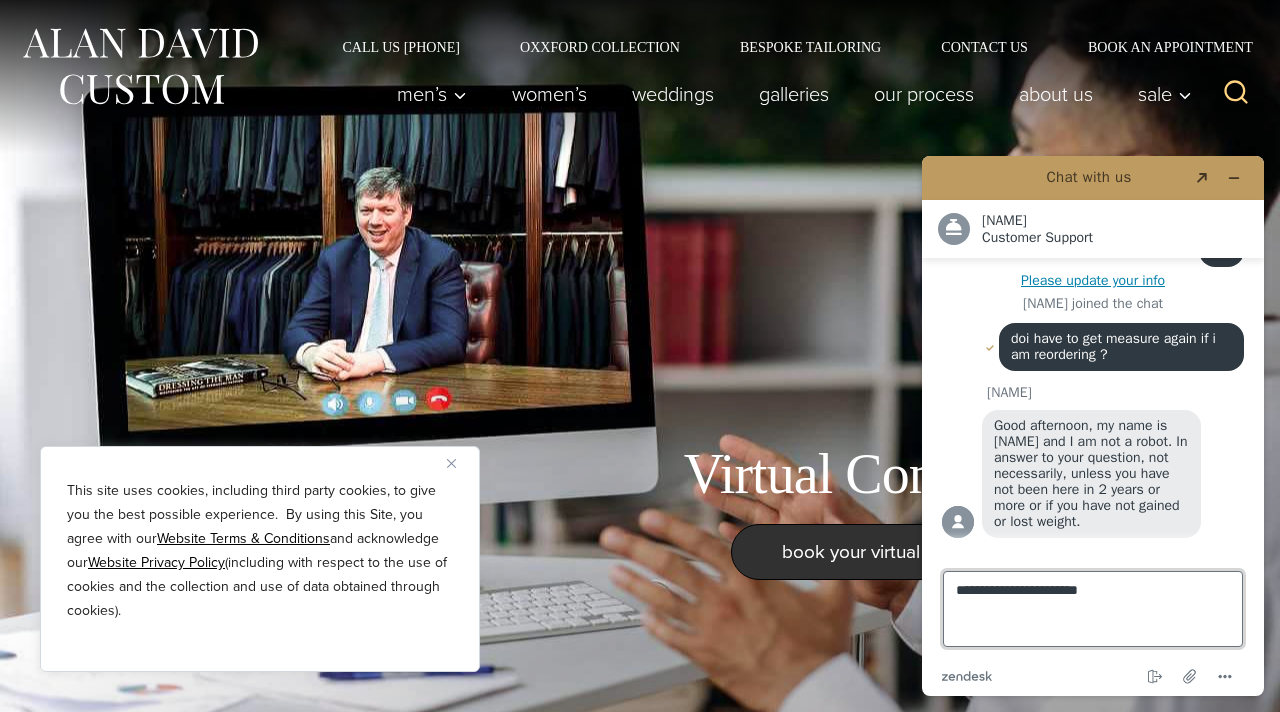 scroll, scrollTop: 370, scrollLeft: 0, axis: vertical 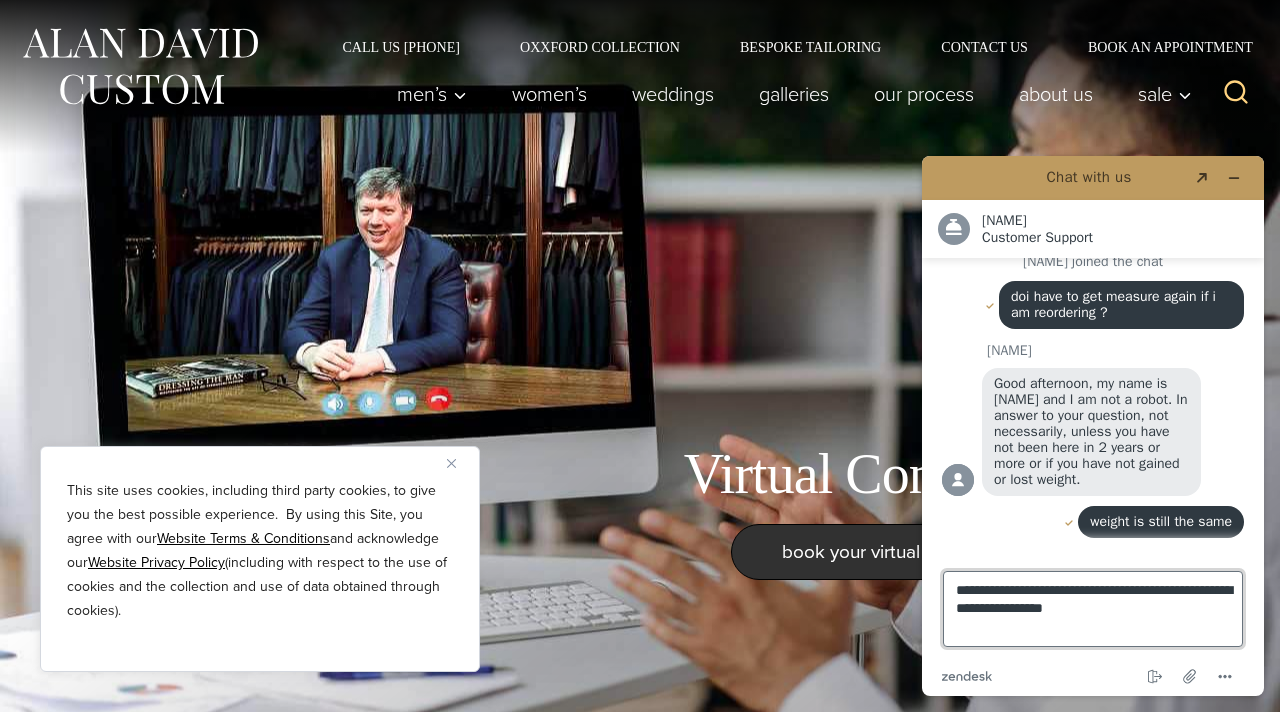 type on "**********" 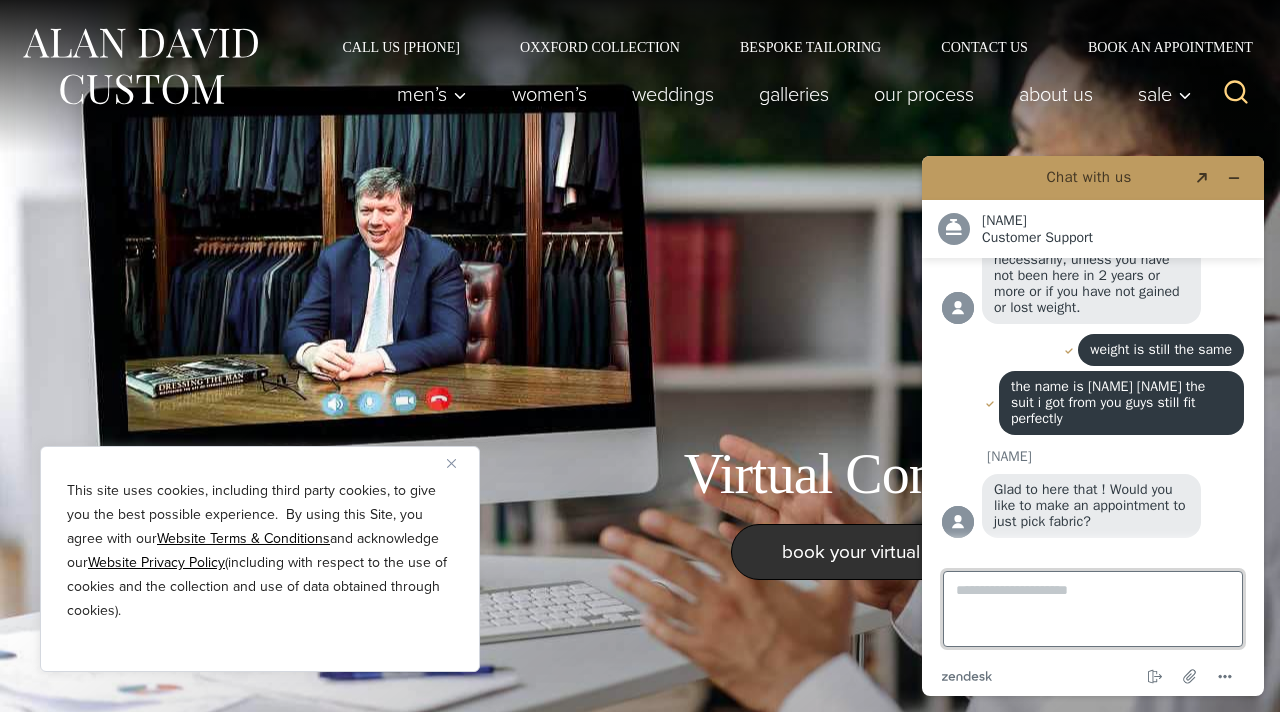 scroll, scrollTop: 541, scrollLeft: 0, axis: vertical 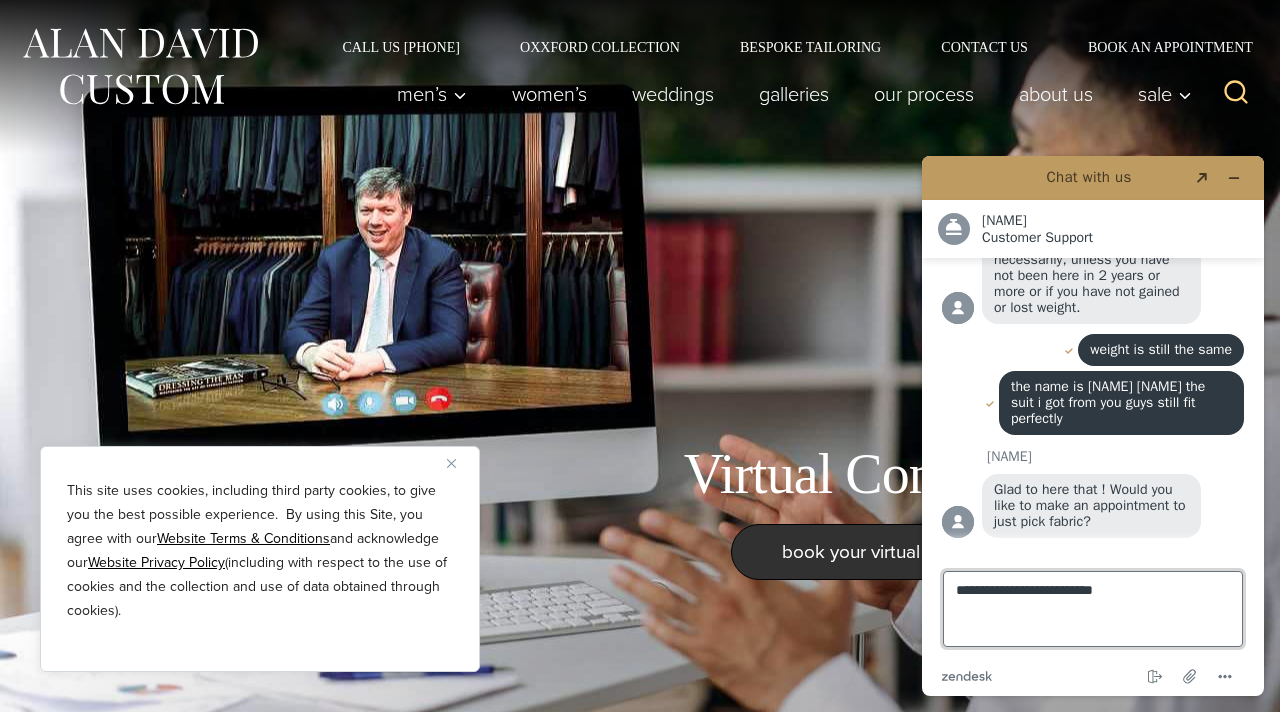 click on "**********" at bounding box center (1093, 609) 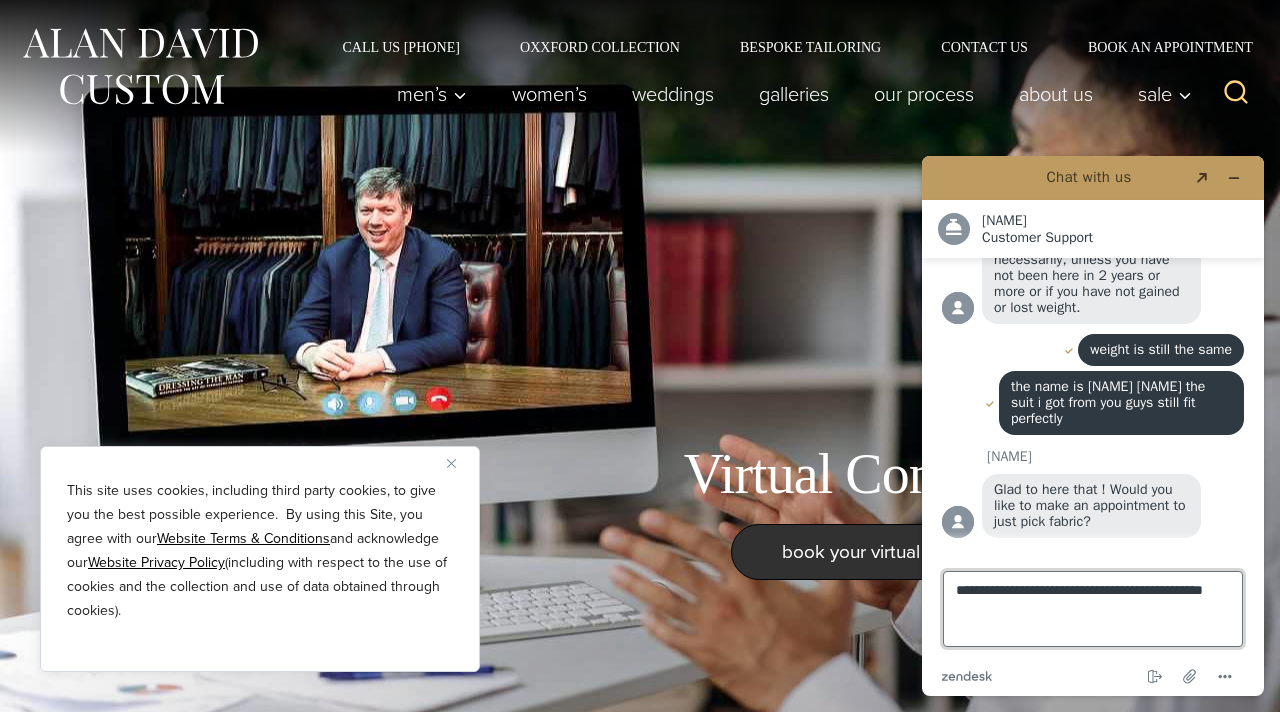 click on "**********" at bounding box center (1093, 609) 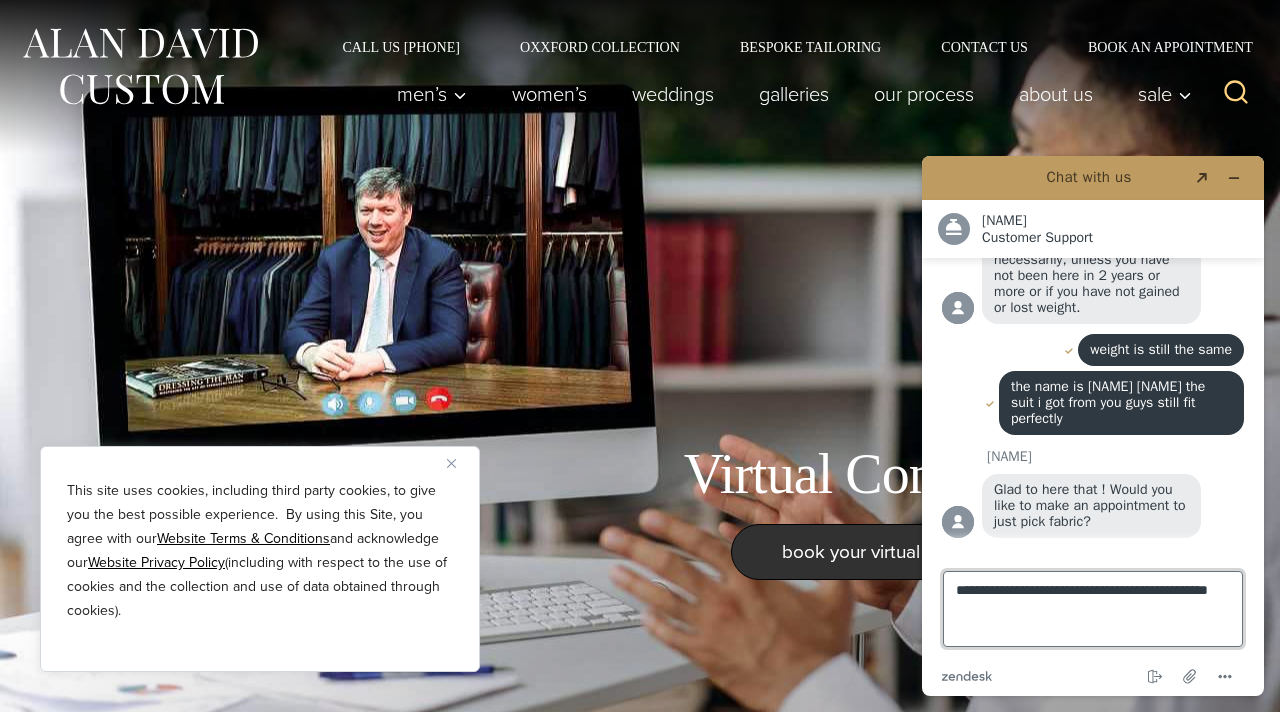 click on "**********" at bounding box center (1093, 609) 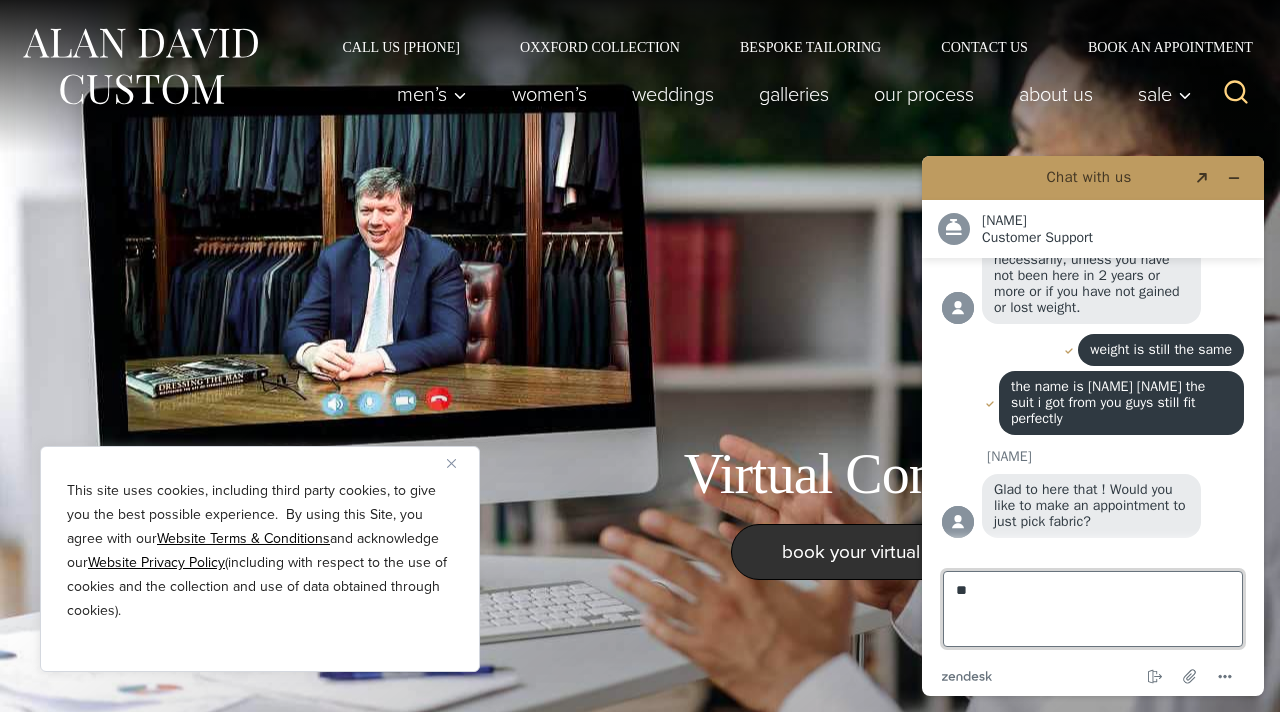 type on "*" 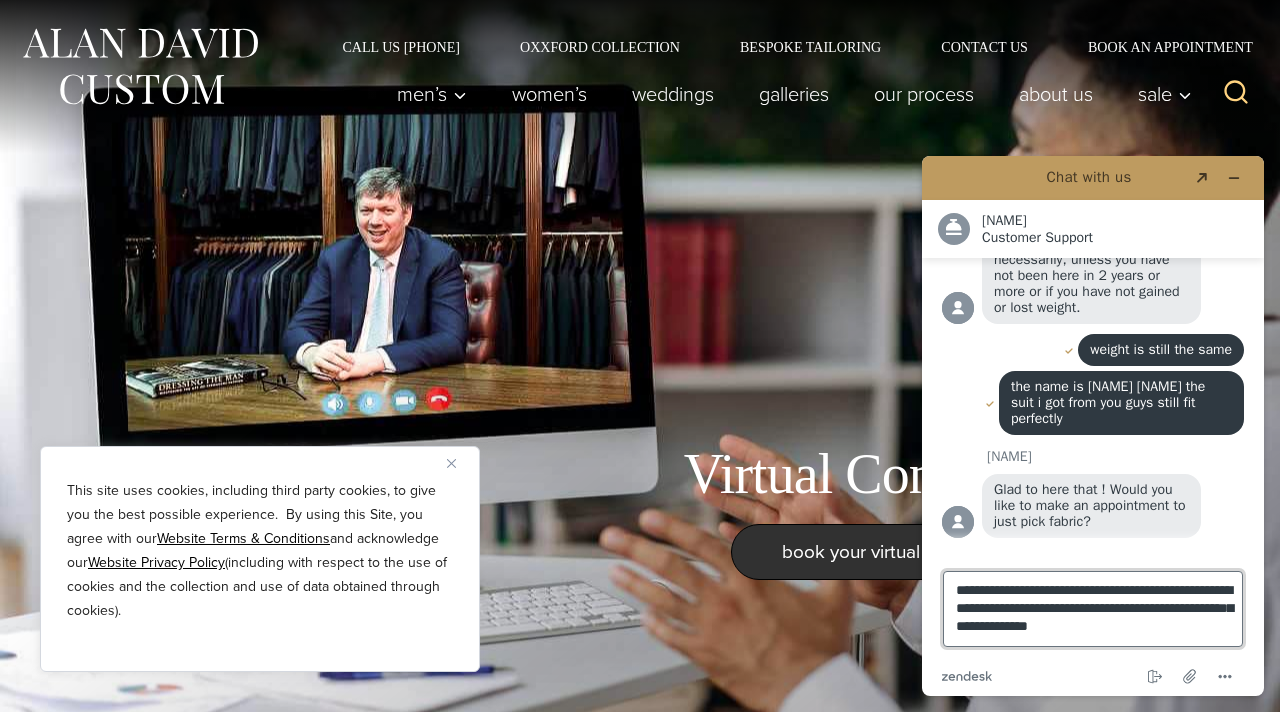 type on "**********" 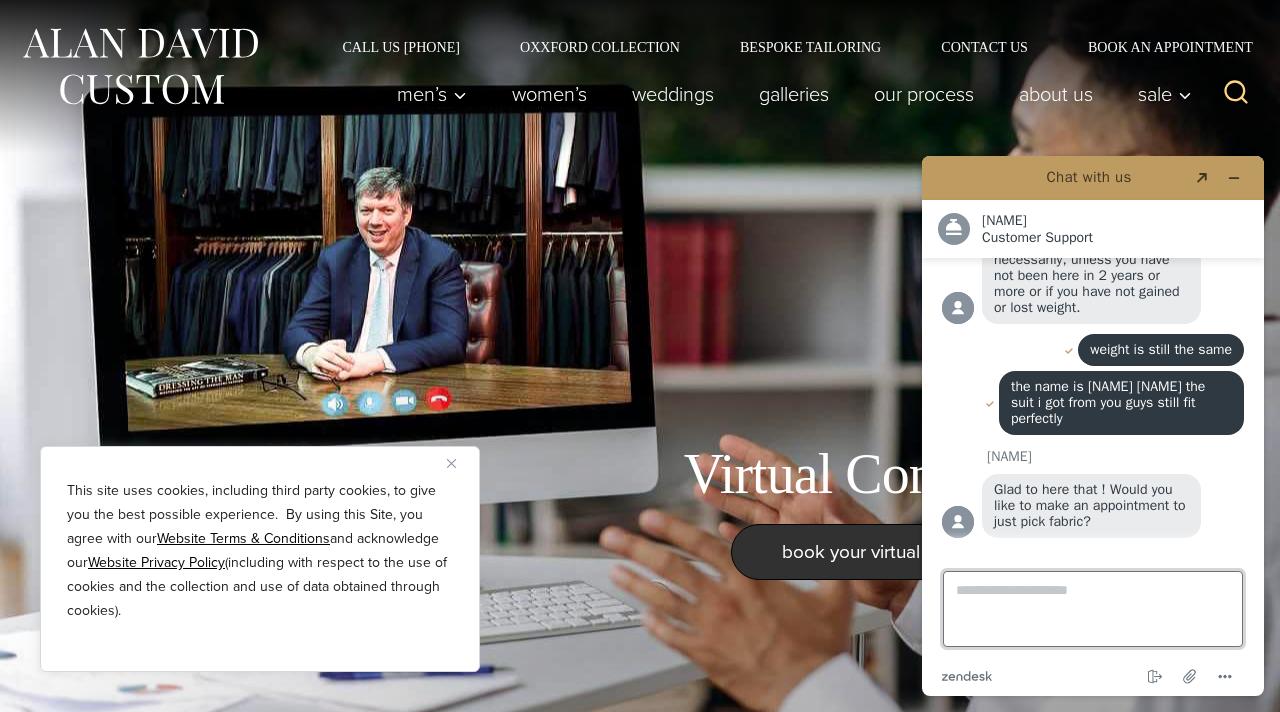 scroll, scrollTop: 631, scrollLeft: 0, axis: vertical 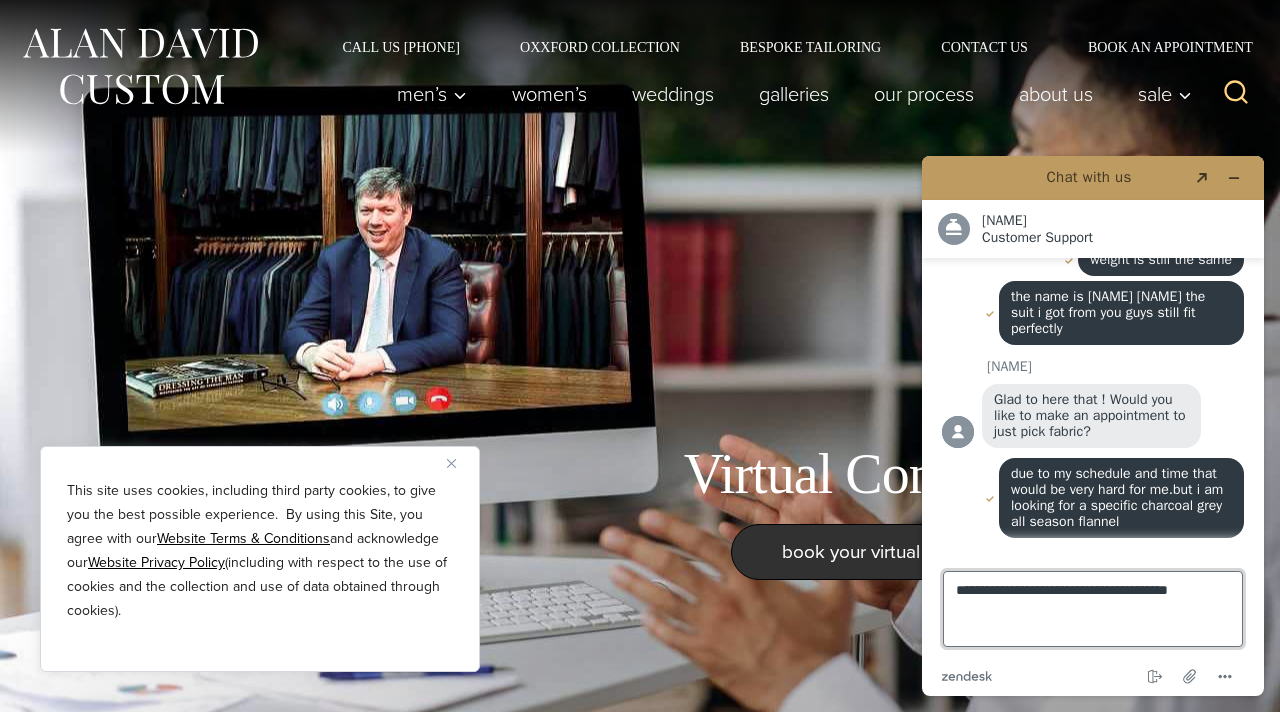 type on "**********" 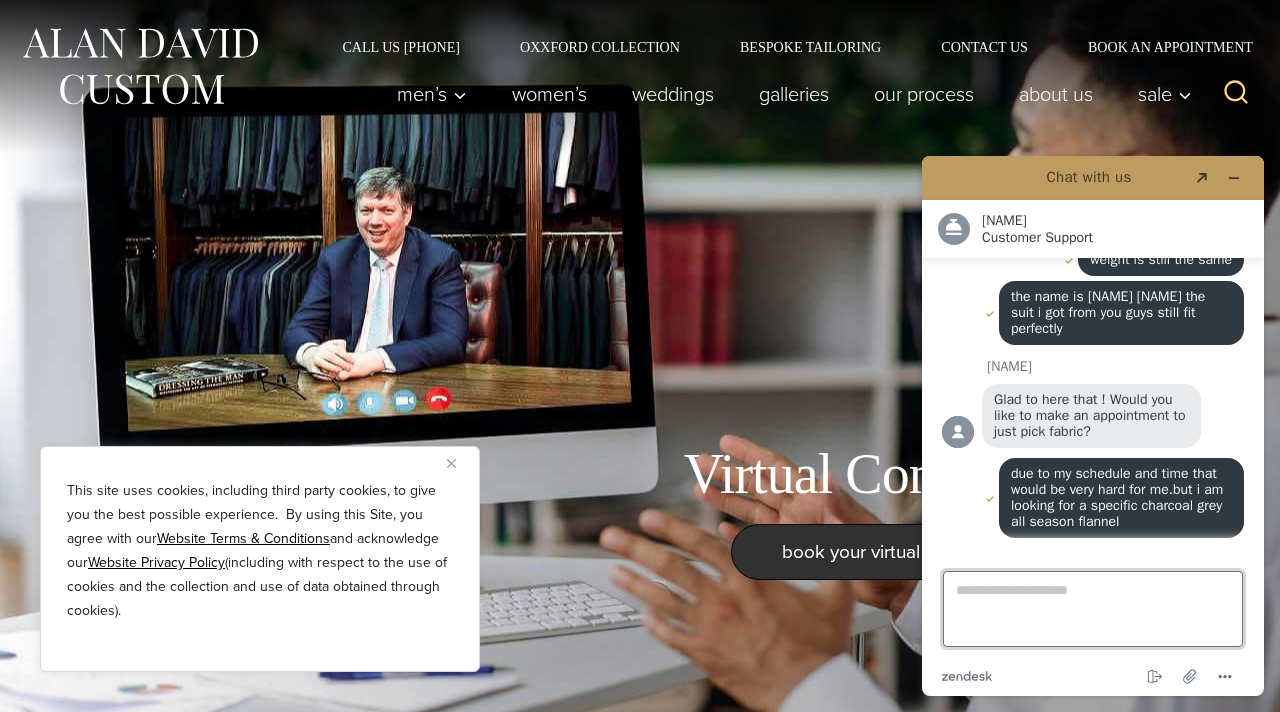 scroll, scrollTop: 684, scrollLeft: 0, axis: vertical 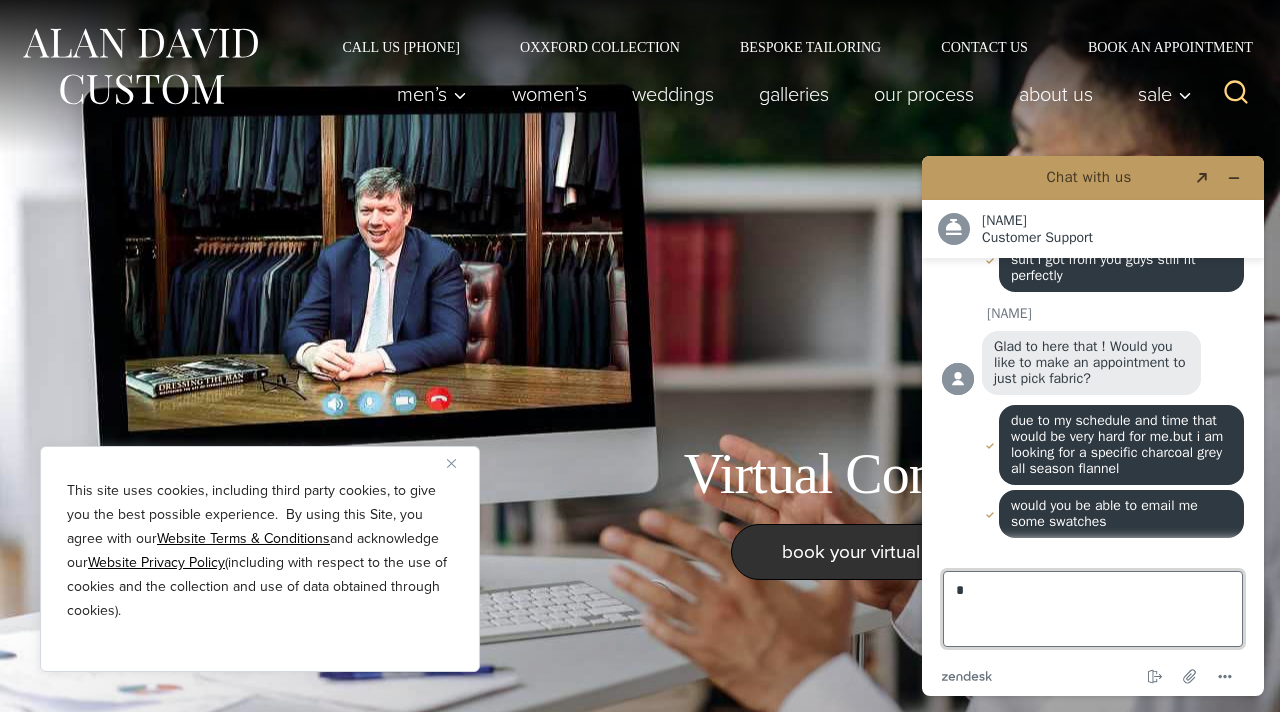 type on "**" 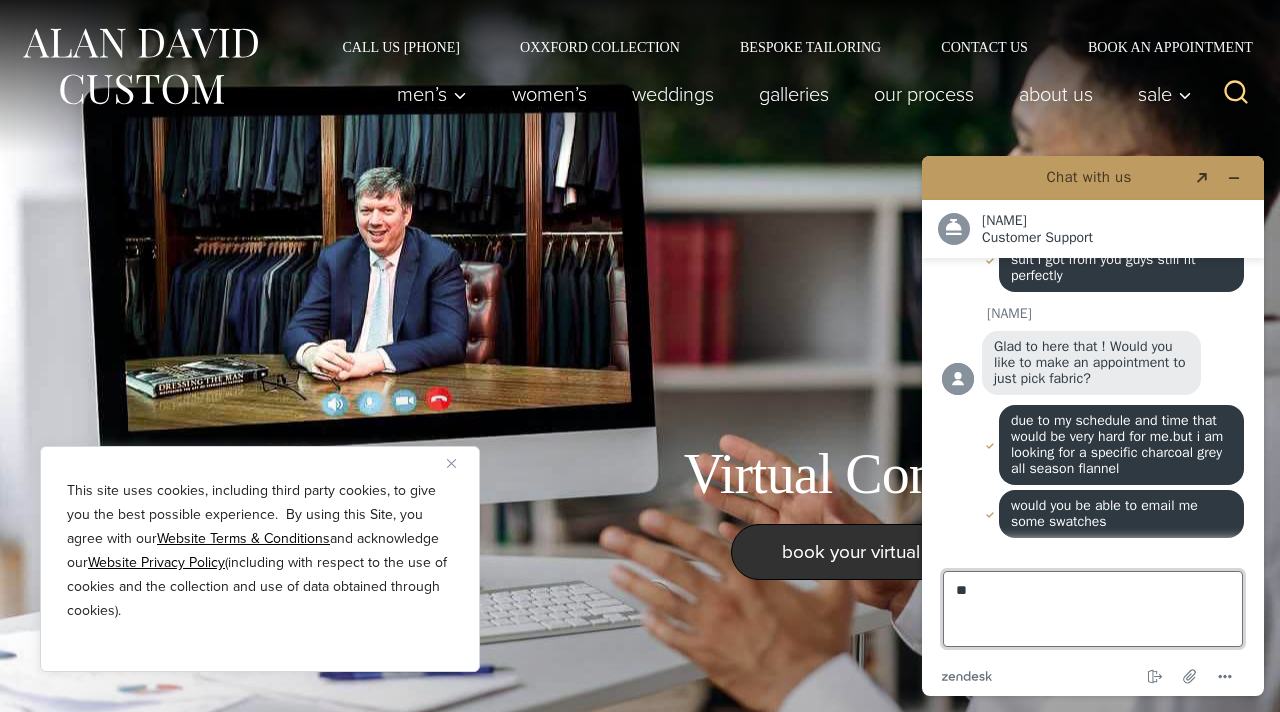 type 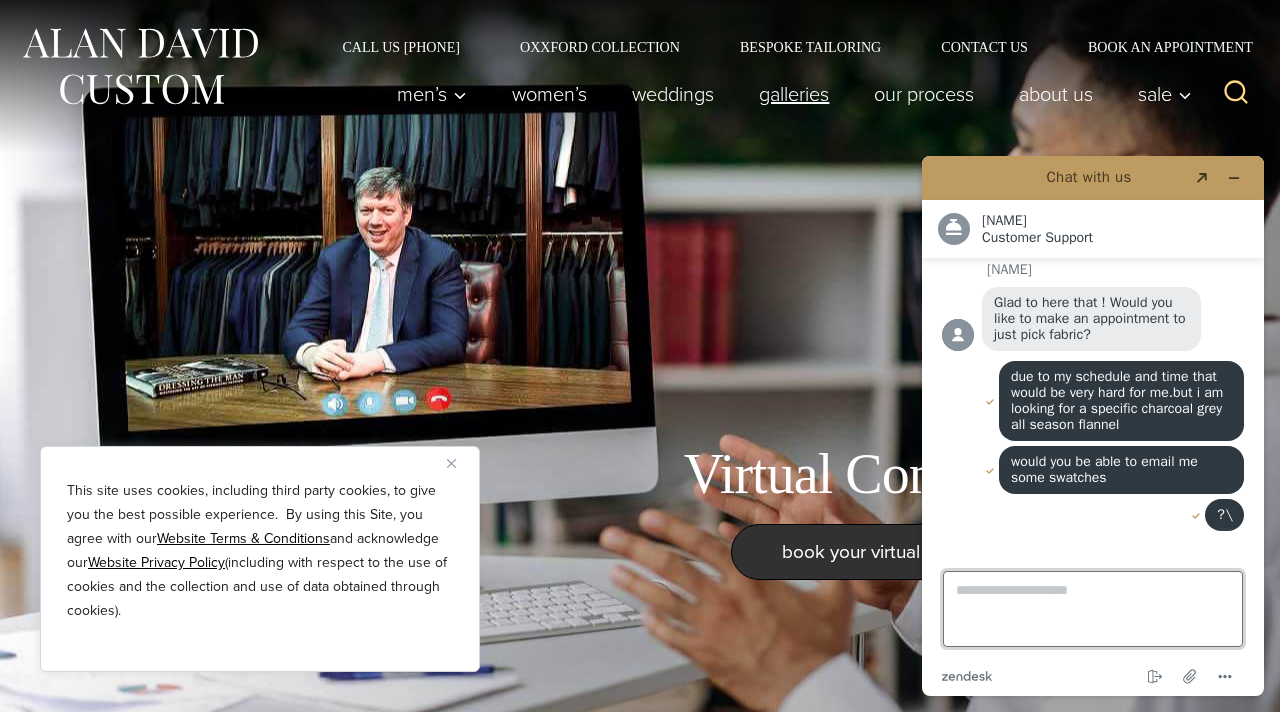 scroll, scrollTop: 726, scrollLeft: 0, axis: vertical 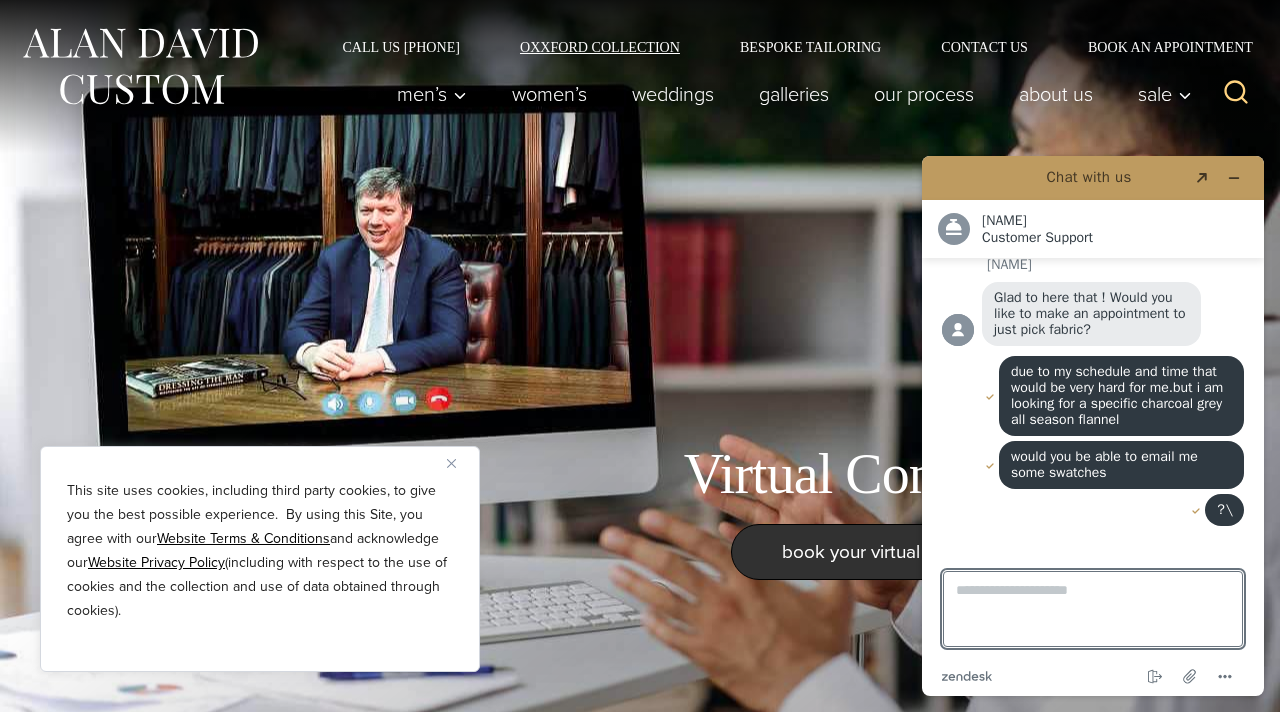 click on "Oxxford Collection" at bounding box center [600, 47] 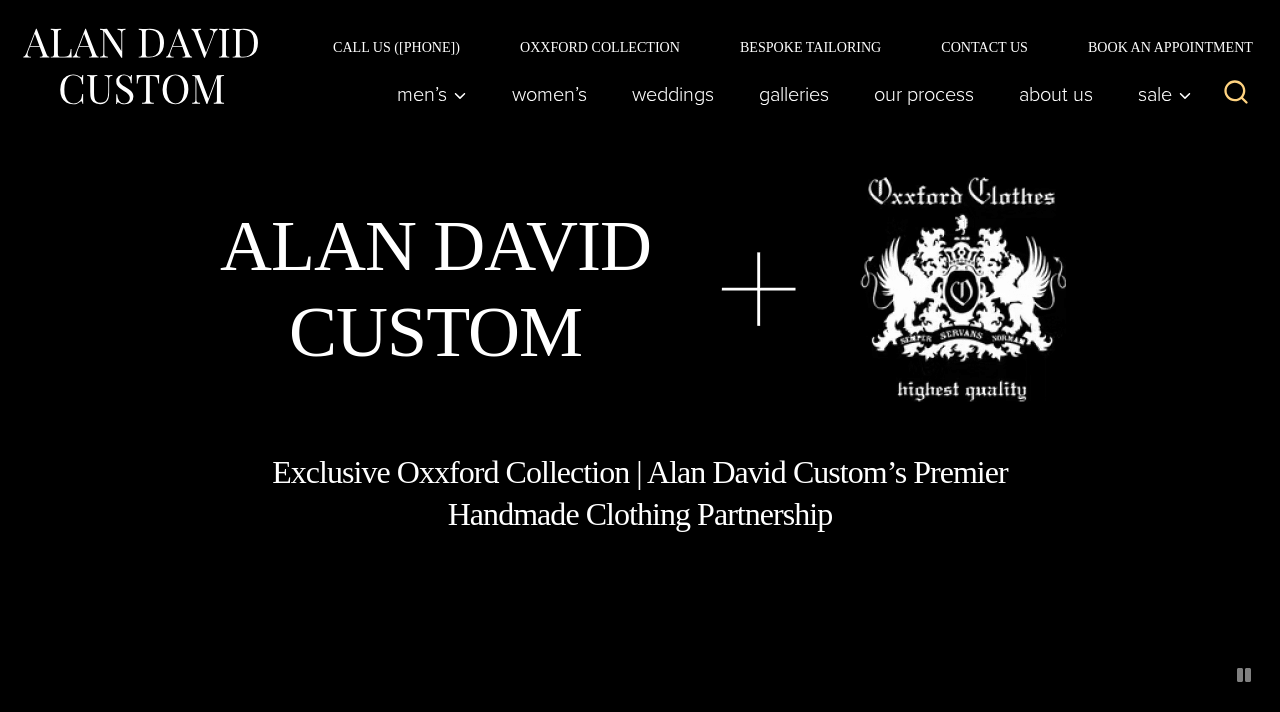 scroll, scrollTop: 0, scrollLeft: 0, axis: both 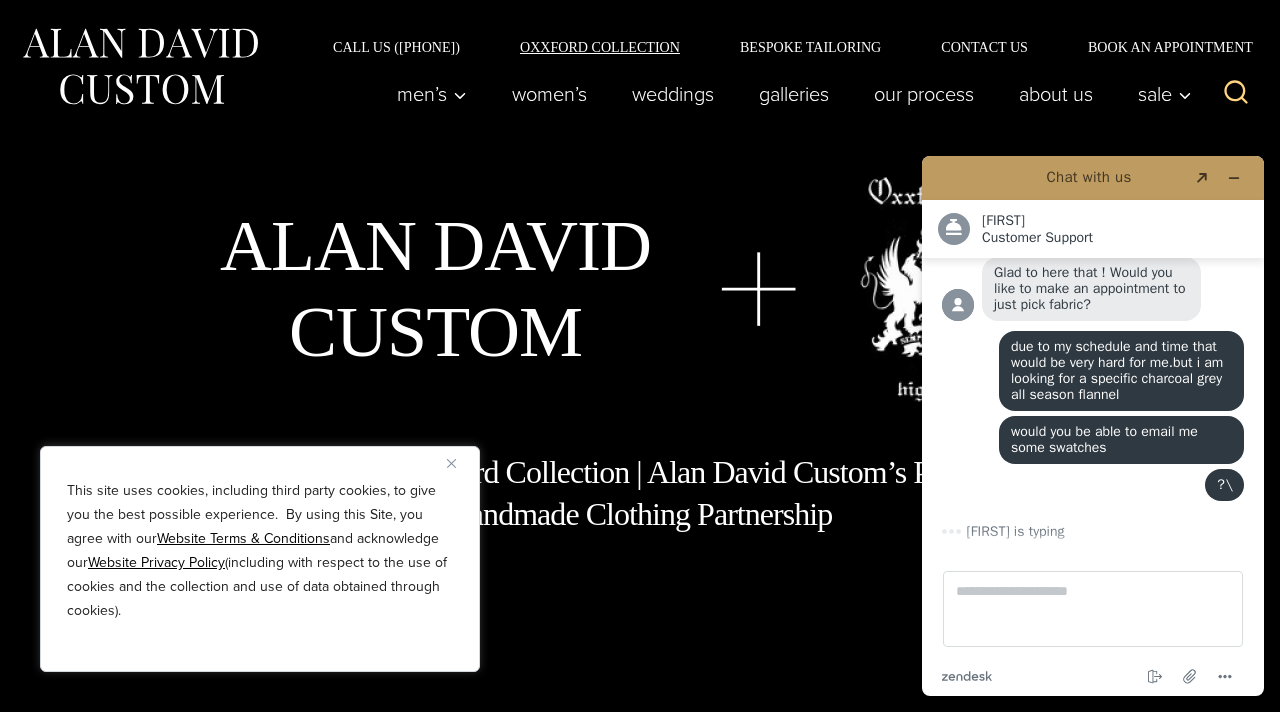click on "Oxxford Collection" at bounding box center (600, 47) 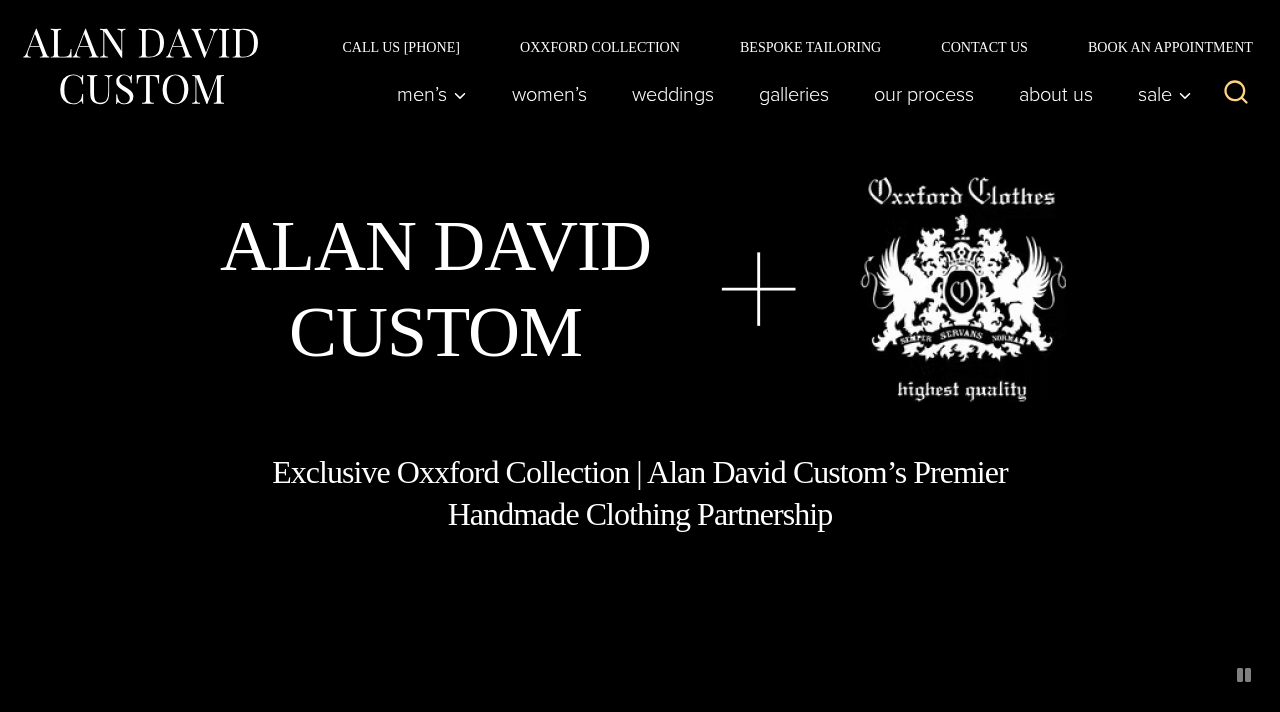 scroll, scrollTop: 0, scrollLeft: 0, axis: both 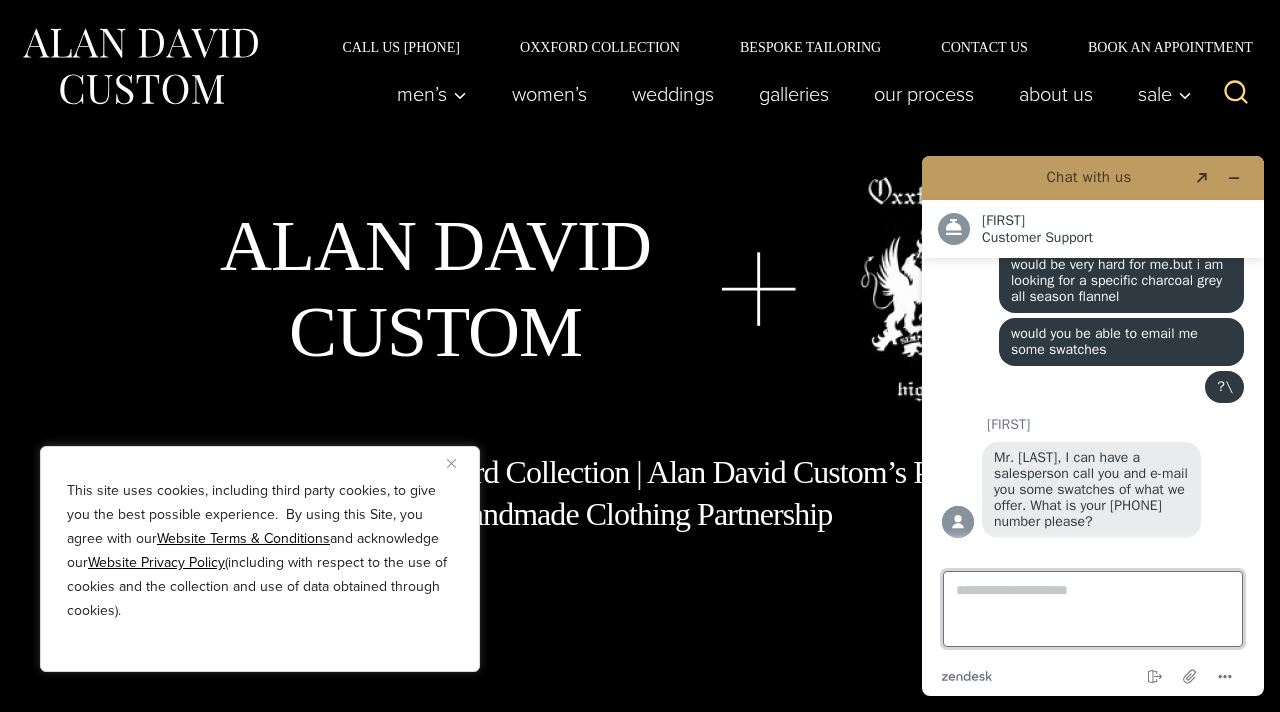 click on "Type a message here..." at bounding box center (1093, 609) 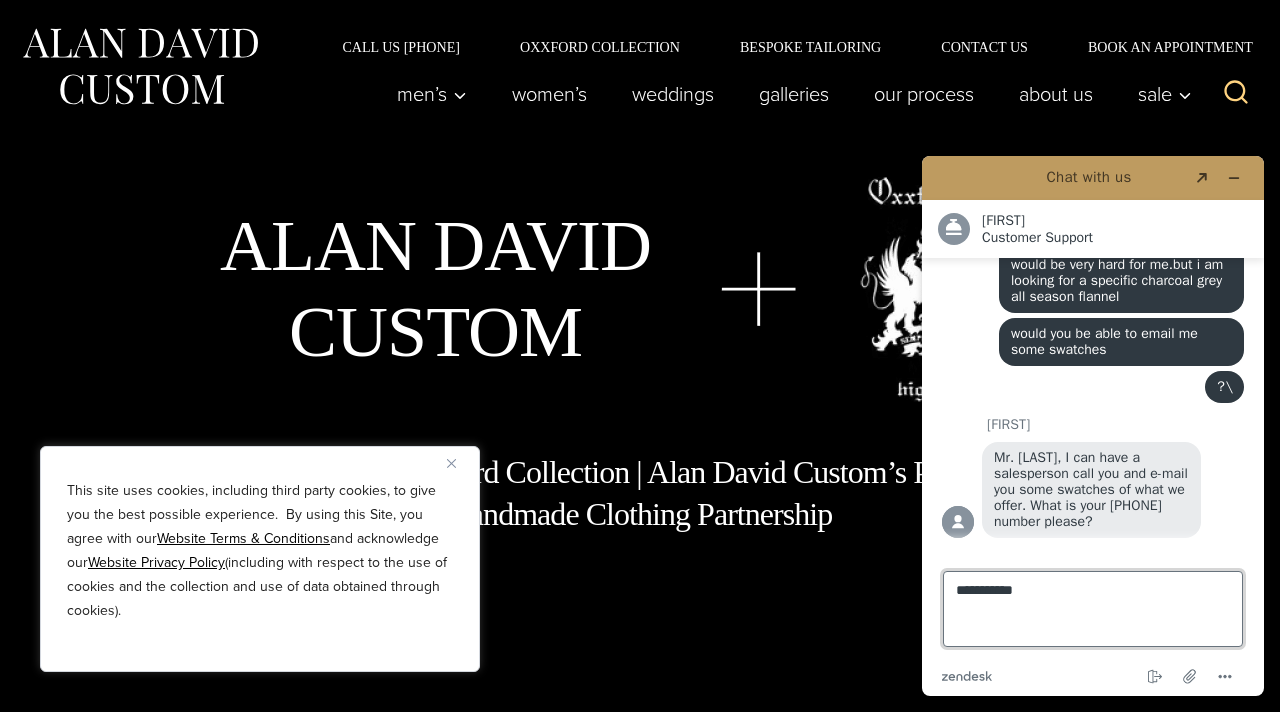 type on "**********" 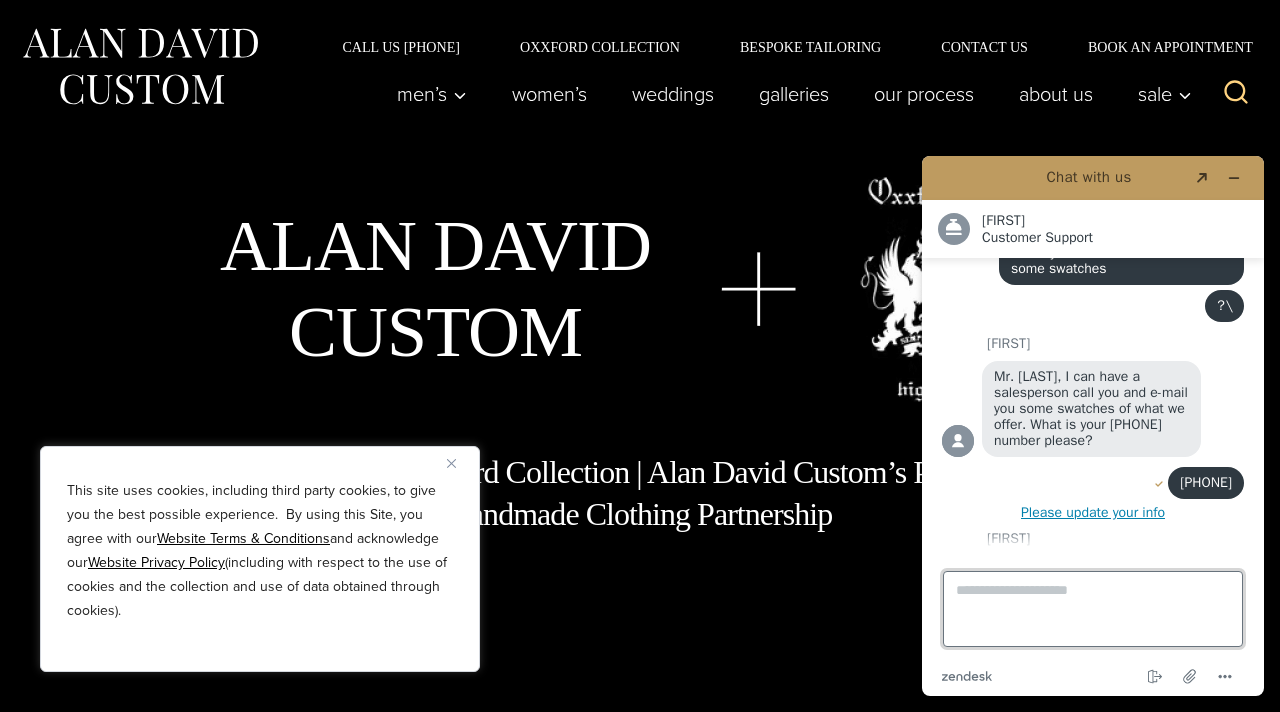 scroll, scrollTop: 982, scrollLeft: 0, axis: vertical 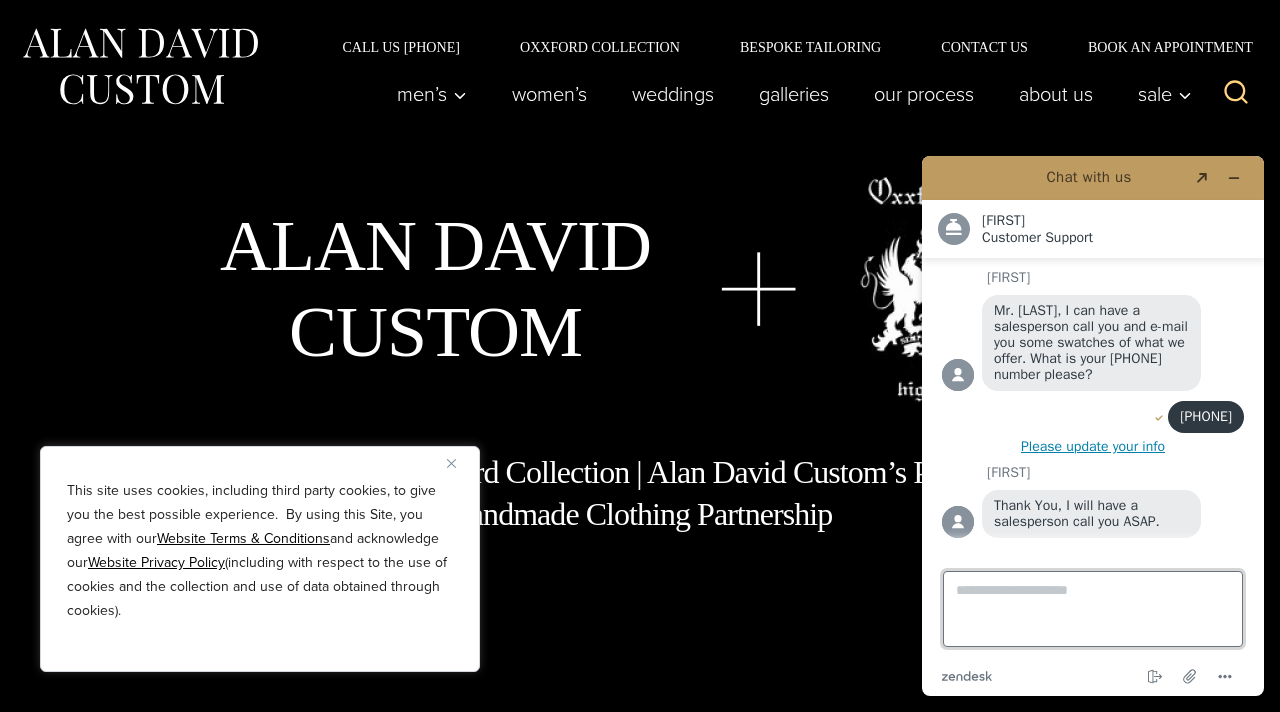 click on "Type a message here..." at bounding box center (1093, 609) 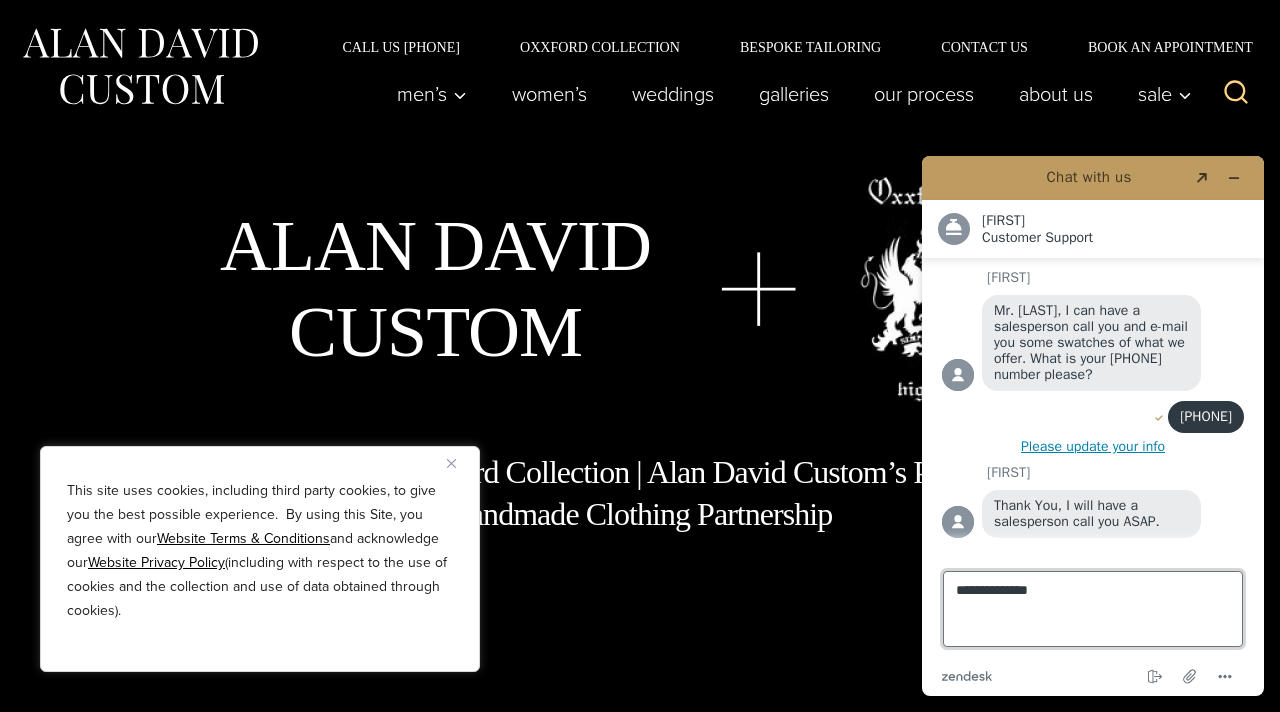 type on "**********" 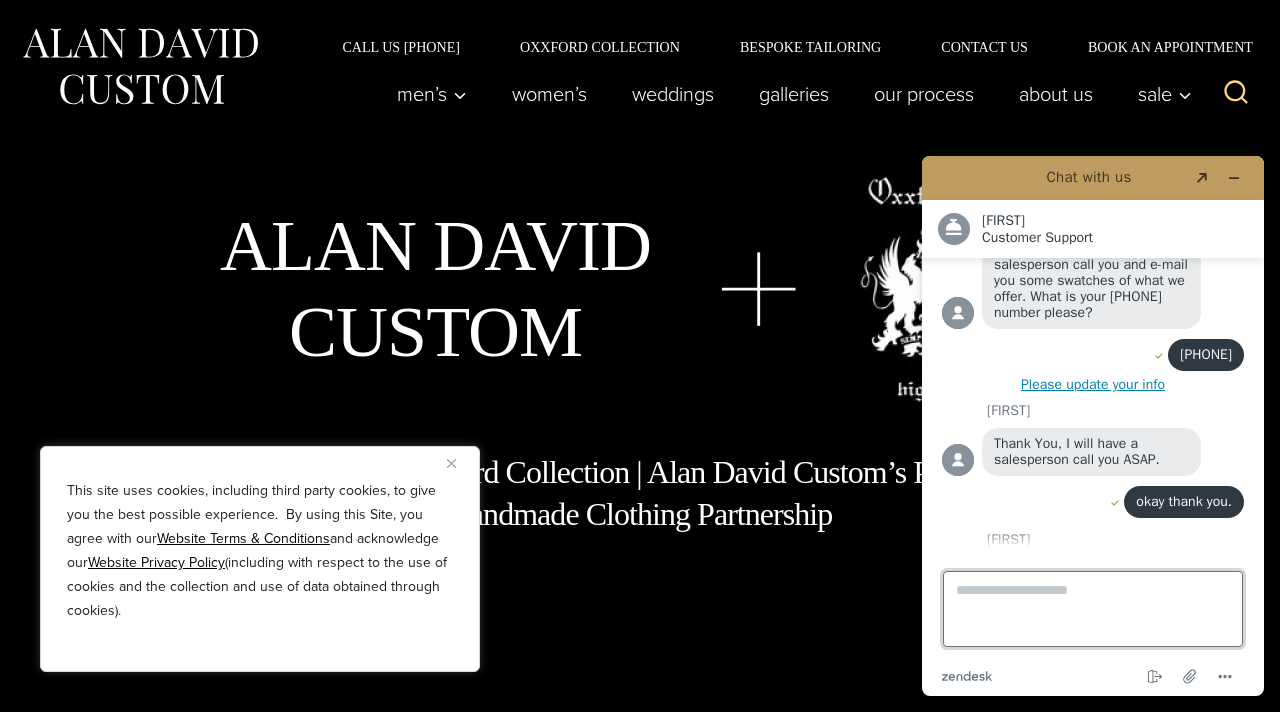 scroll, scrollTop: 1109, scrollLeft: 0, axis: vertical 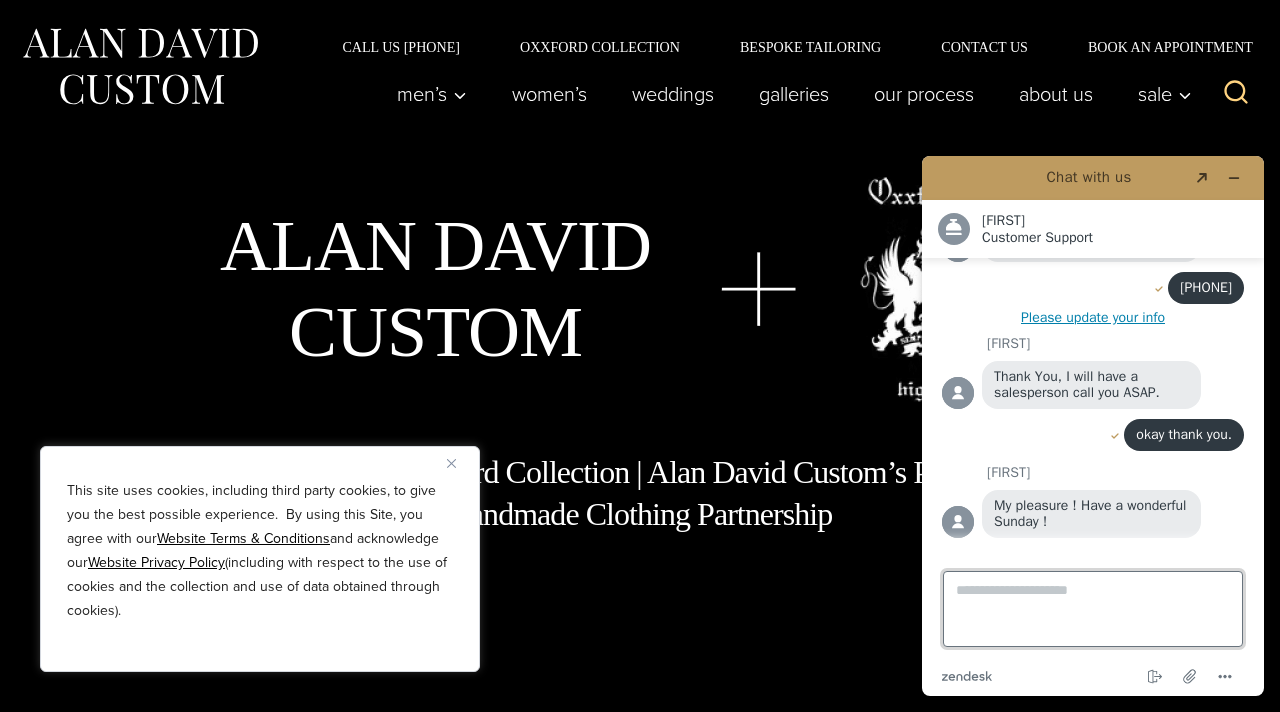 click on "Type a message here..." at bounding box center (1093, 609) 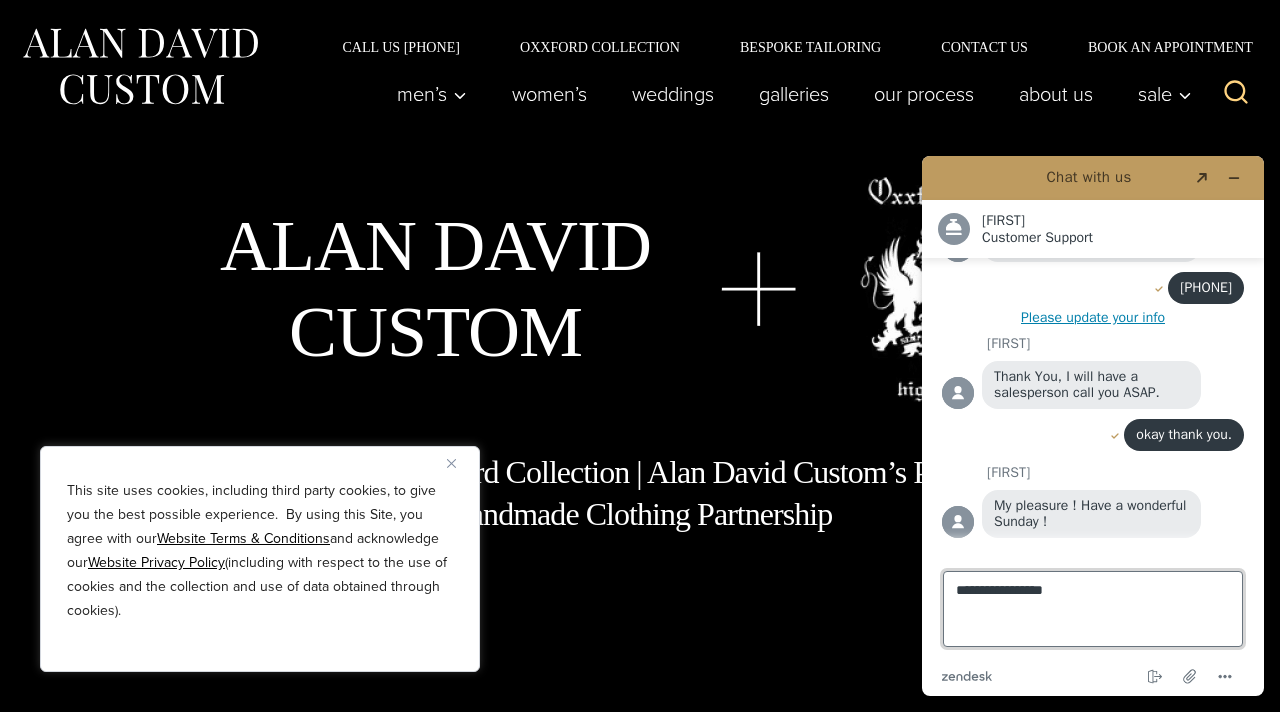 type on "**********" 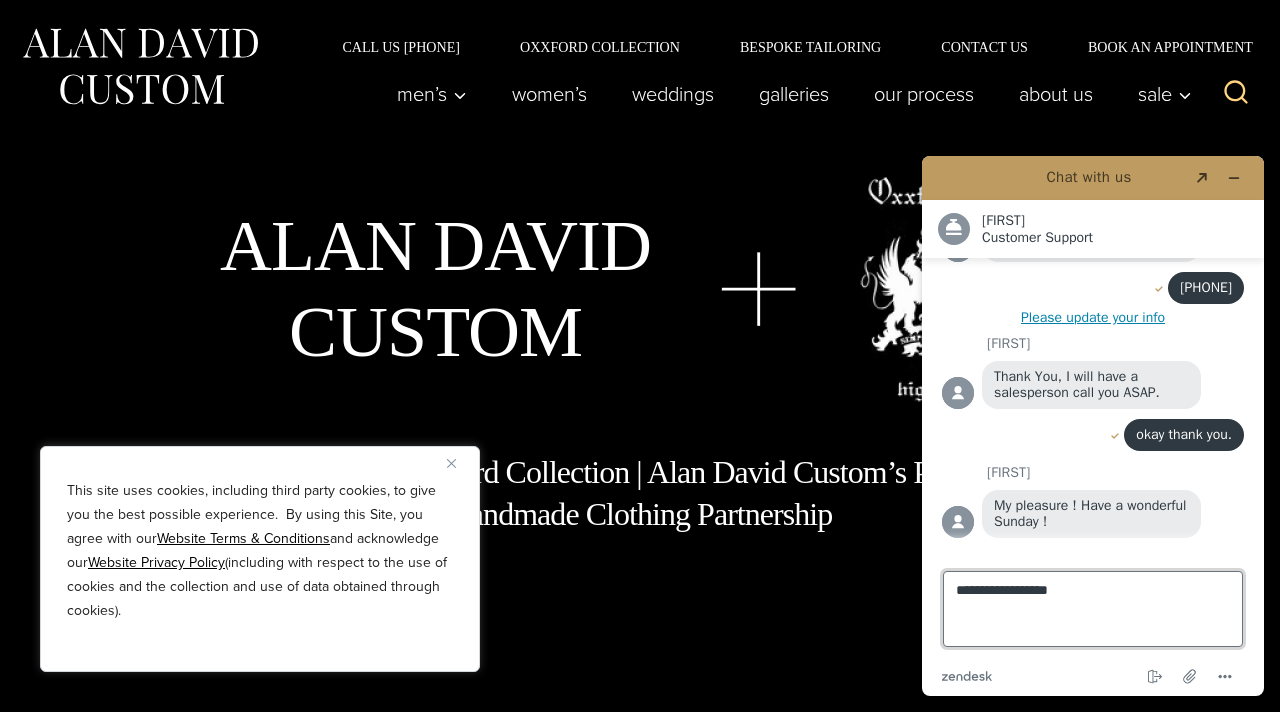 type 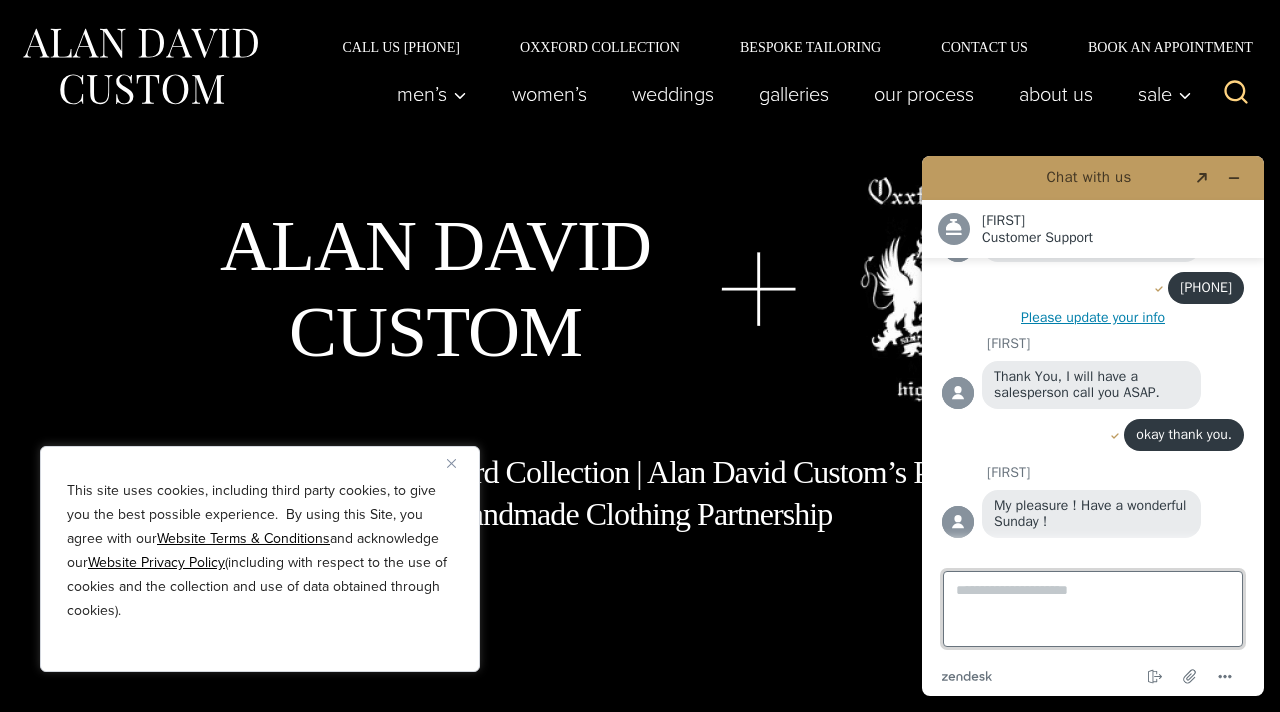 scroll, scrollTop: 1151, scrollLeft: 0, axis: vertical 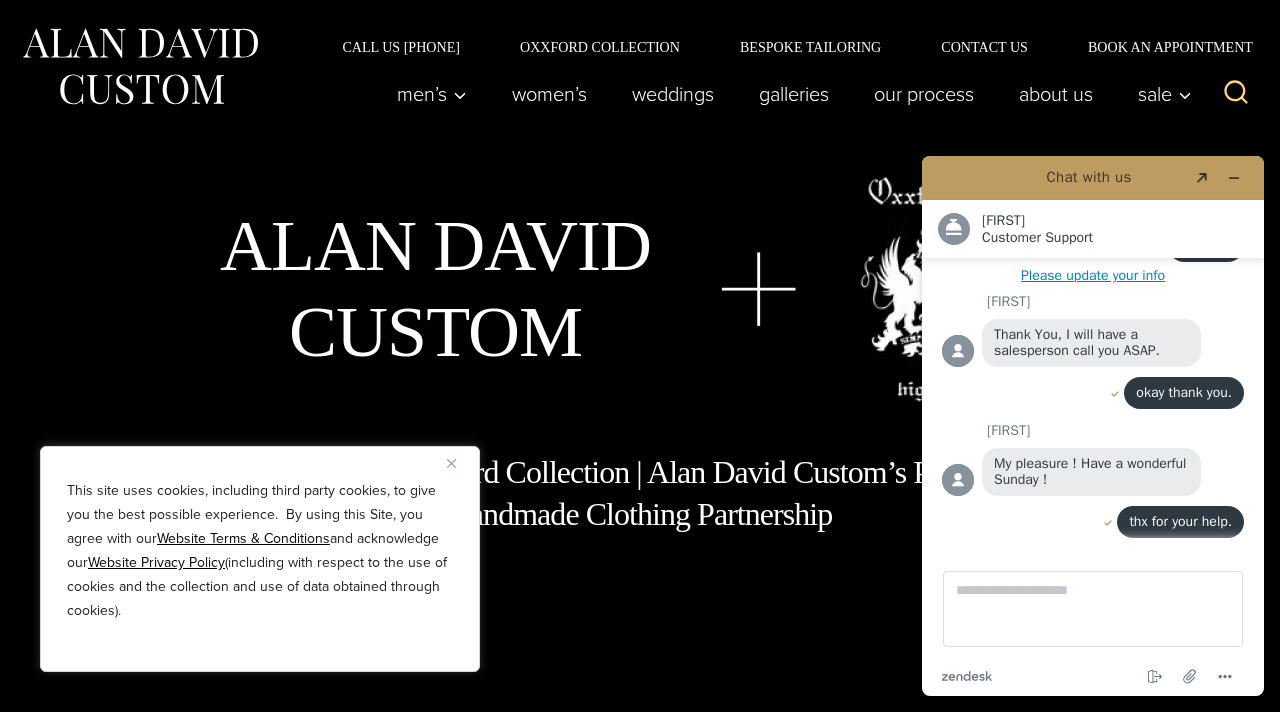 click at bounding box center (451, 463) 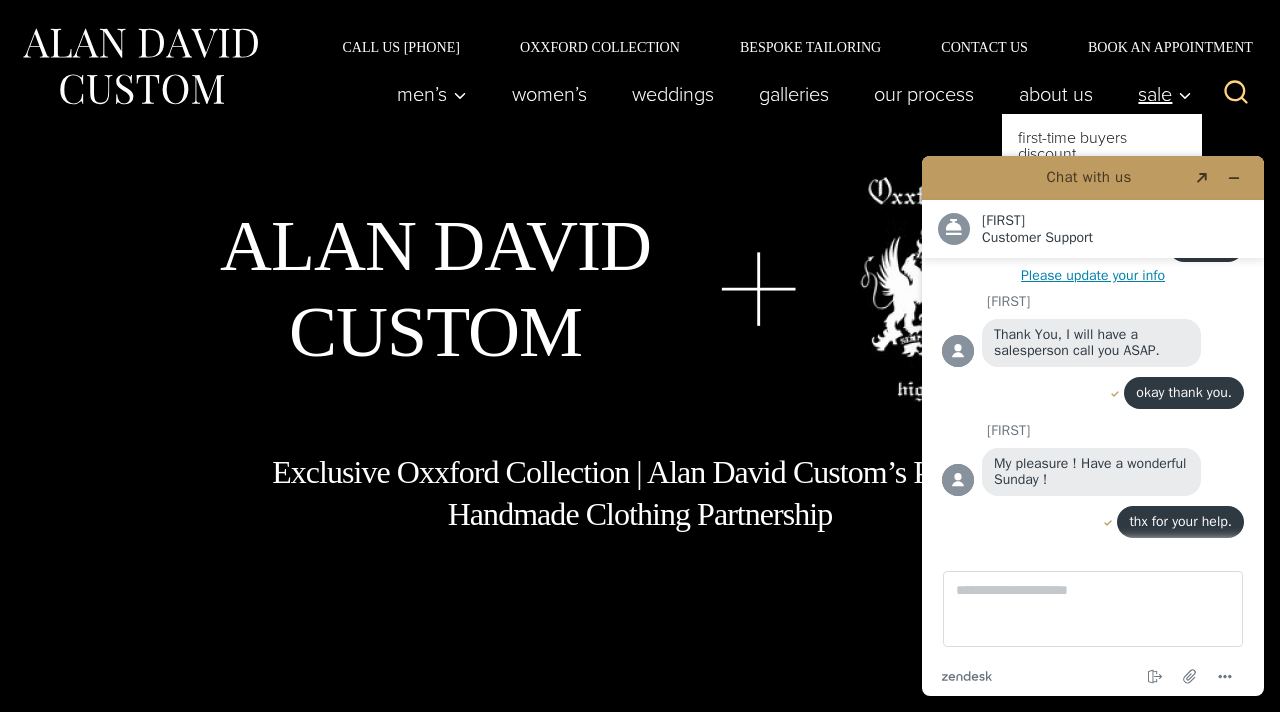 click on "Sale" at bounding box center (1165, 94) 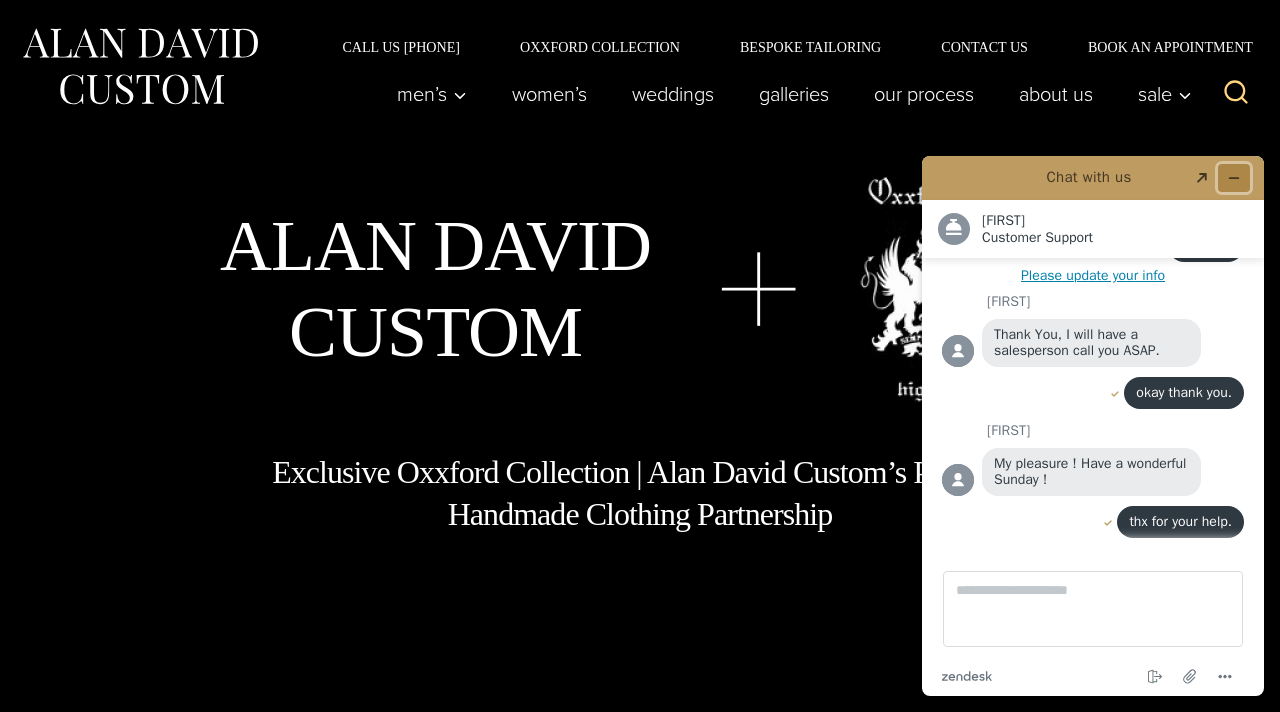 click 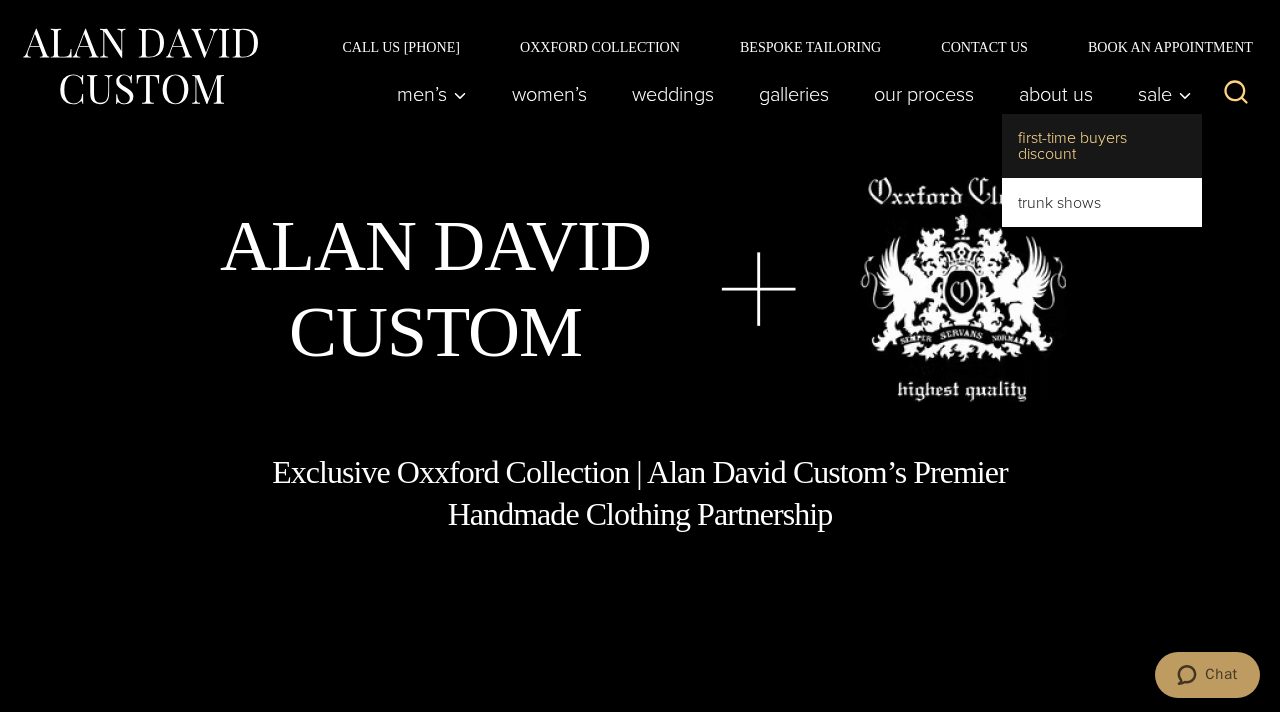 click on "First-Time Buyers Discount" at bounding box center (1102, 146) 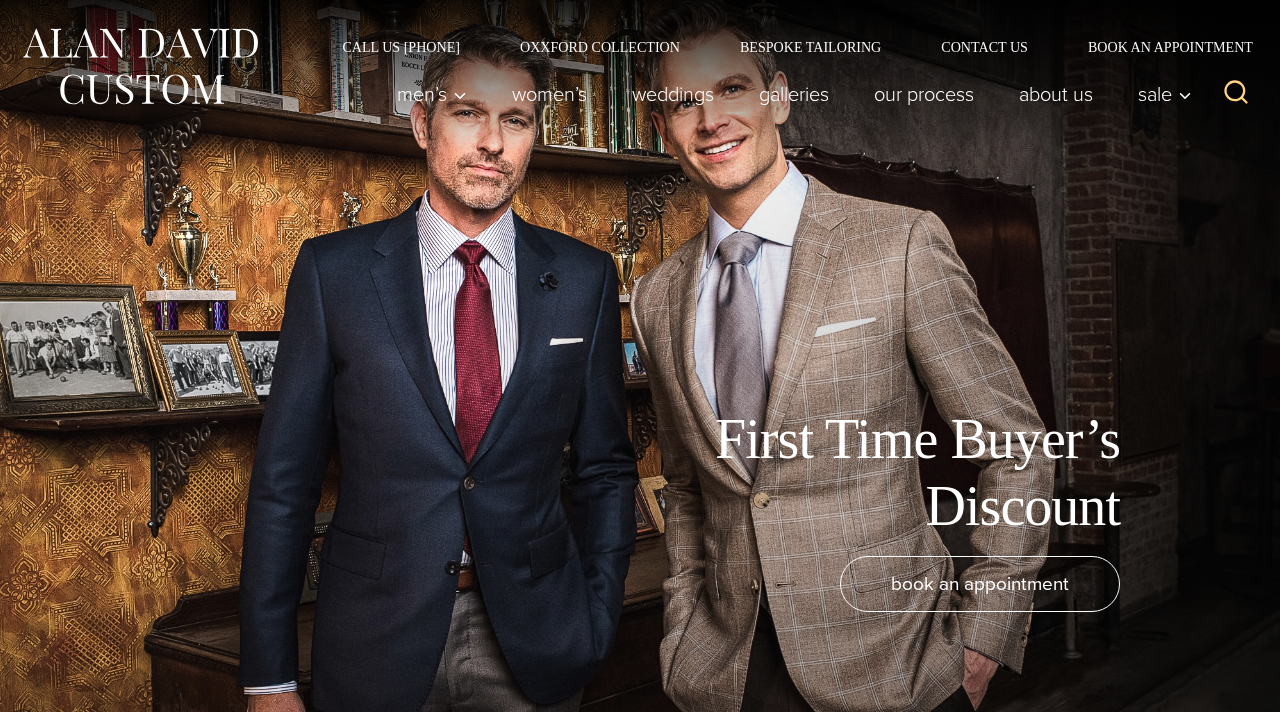 scroll, scrollTop: 0, scrollLeft: 0, axis: both 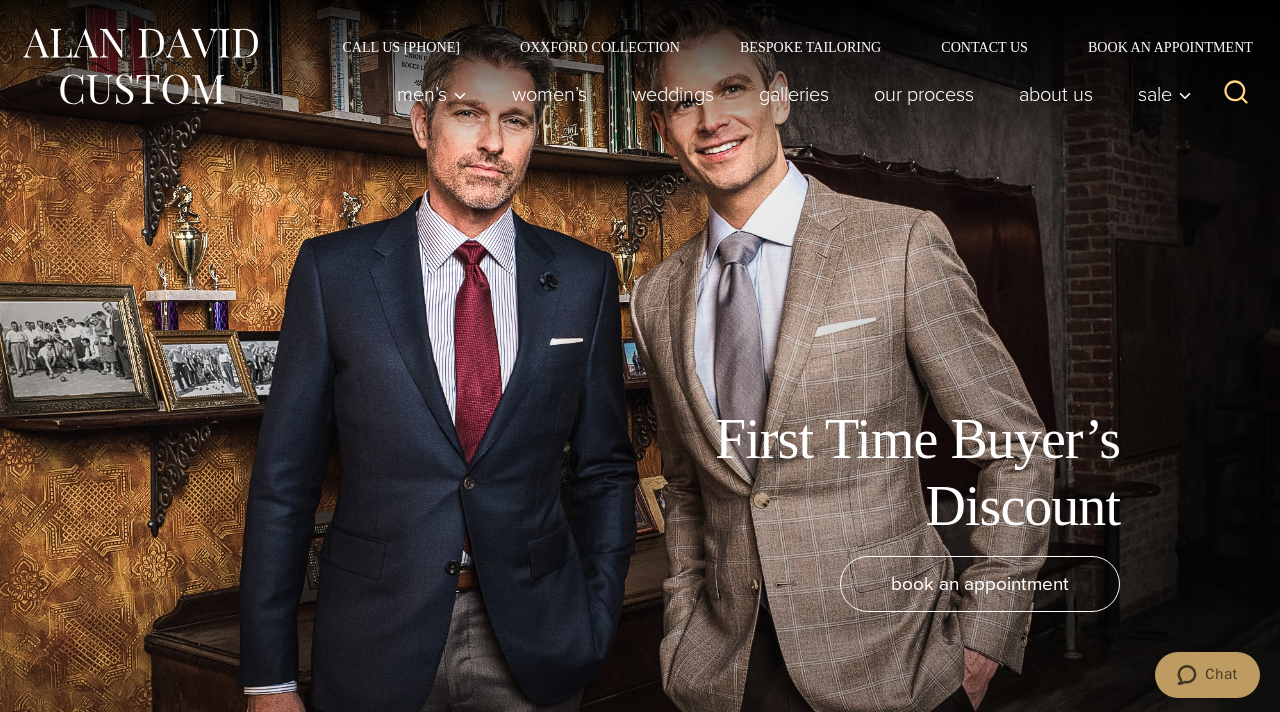 click on "First Time Buyer’s Discount
book an appointment" at bounding box center [640, 356] 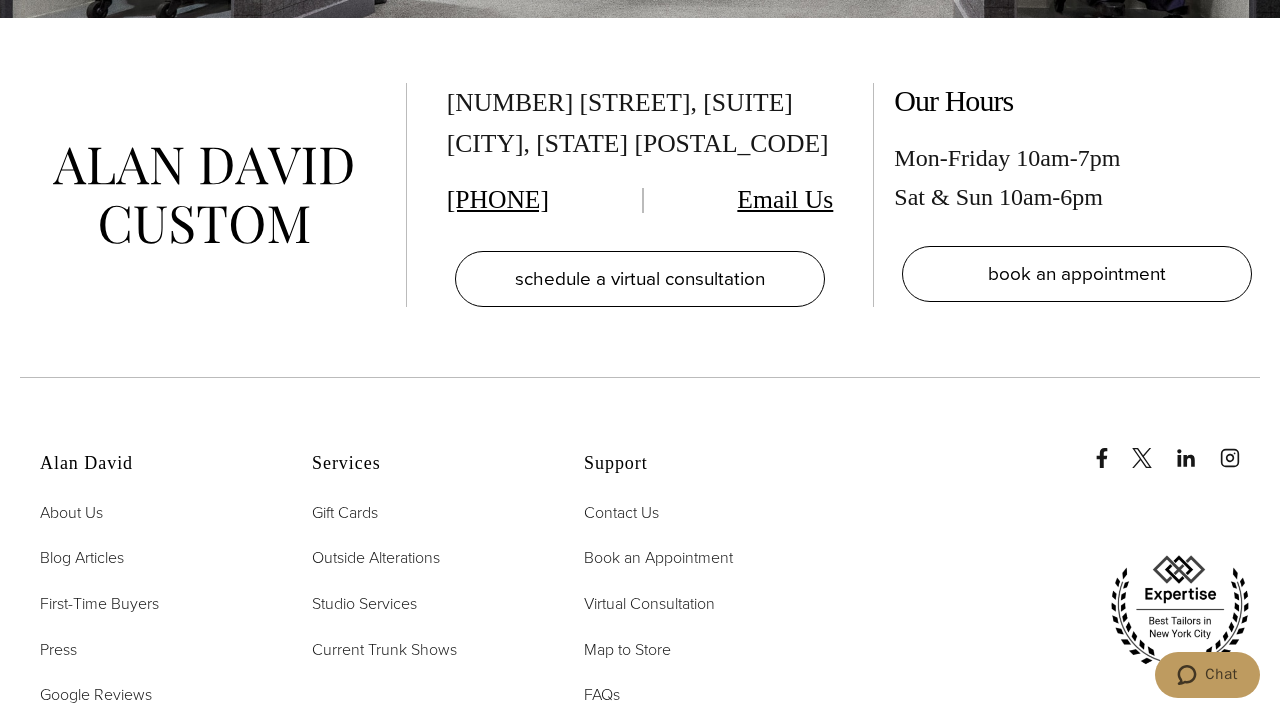 scroll, scrollTop: 4000, scrollLeft: 0, axis: vertical 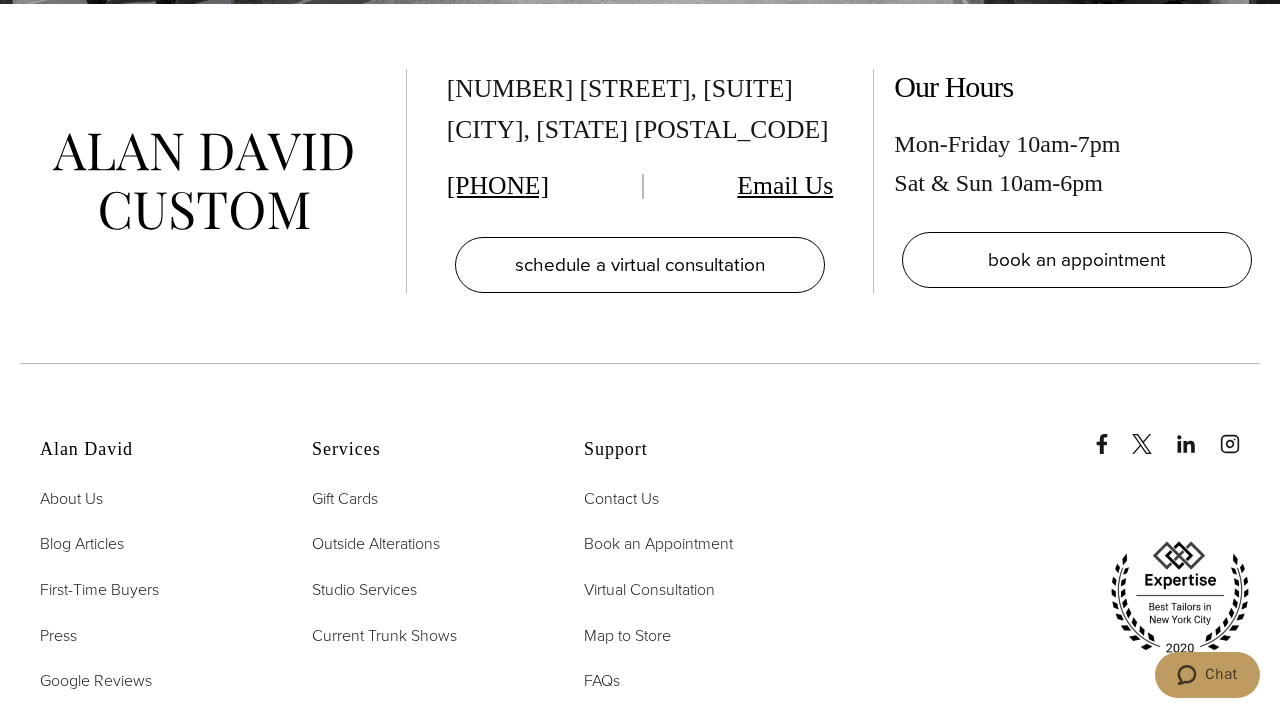 click at bounding box center [213, 181] 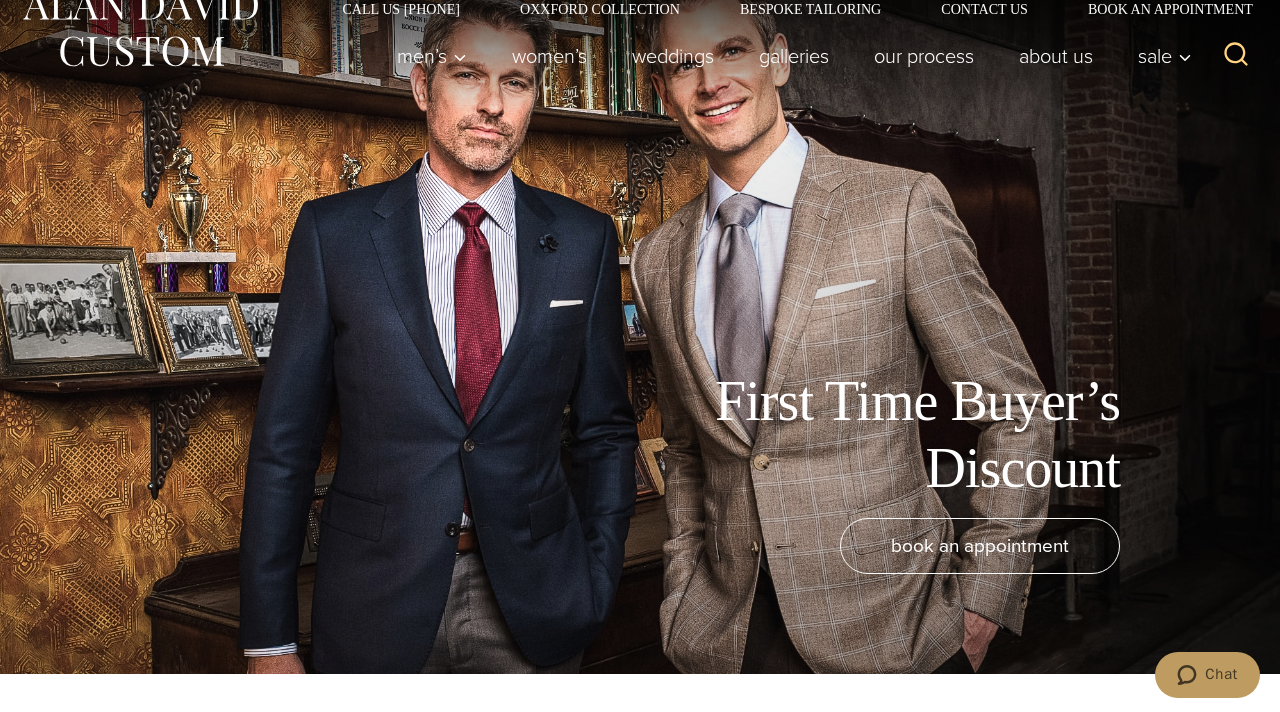 scroll, scrollTop: 0, scrollLeft: 0, axis: both 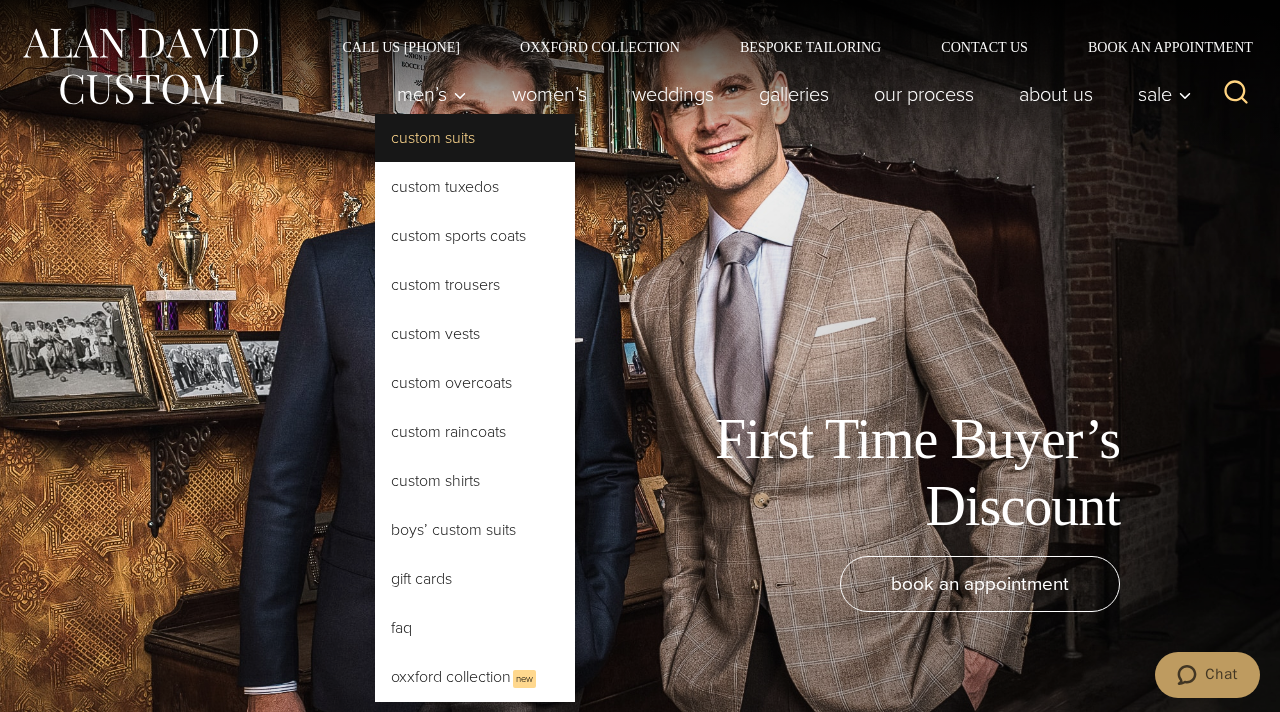 click on "Custom Suits" at bounding box center (475, 138) 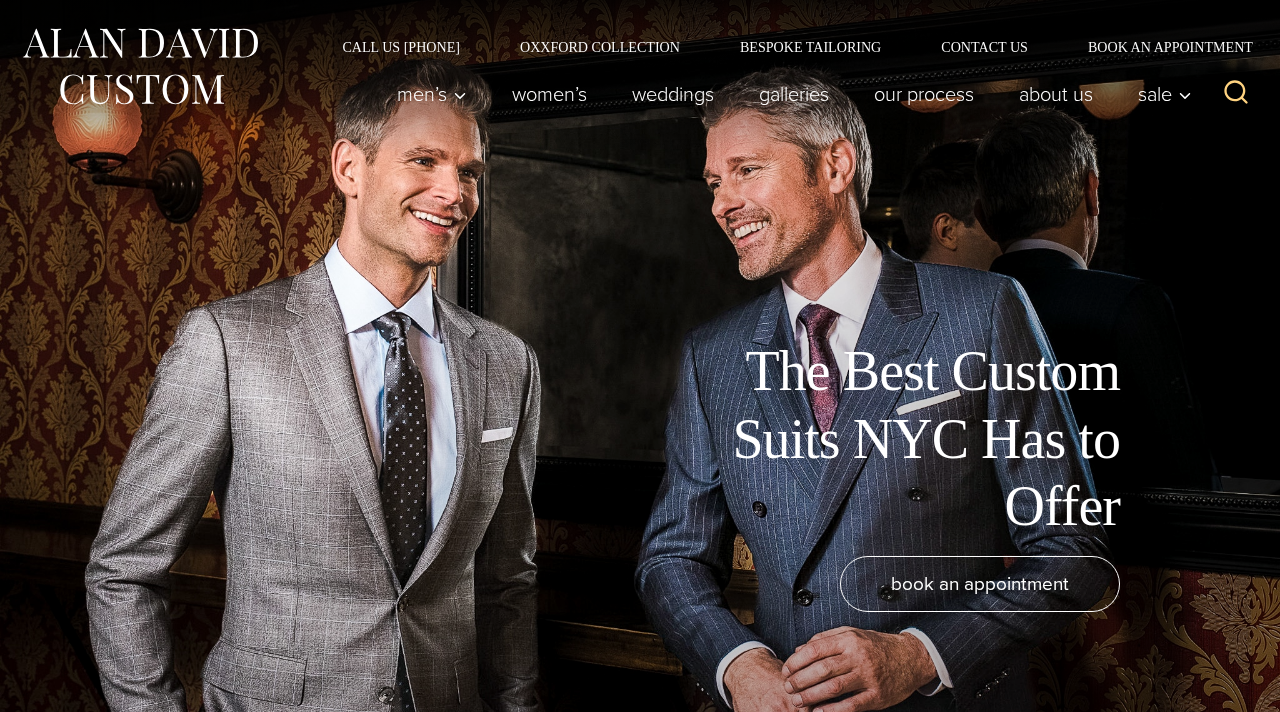 scroll, scrollTop: 0, scrollLeft: 0, axis: both 